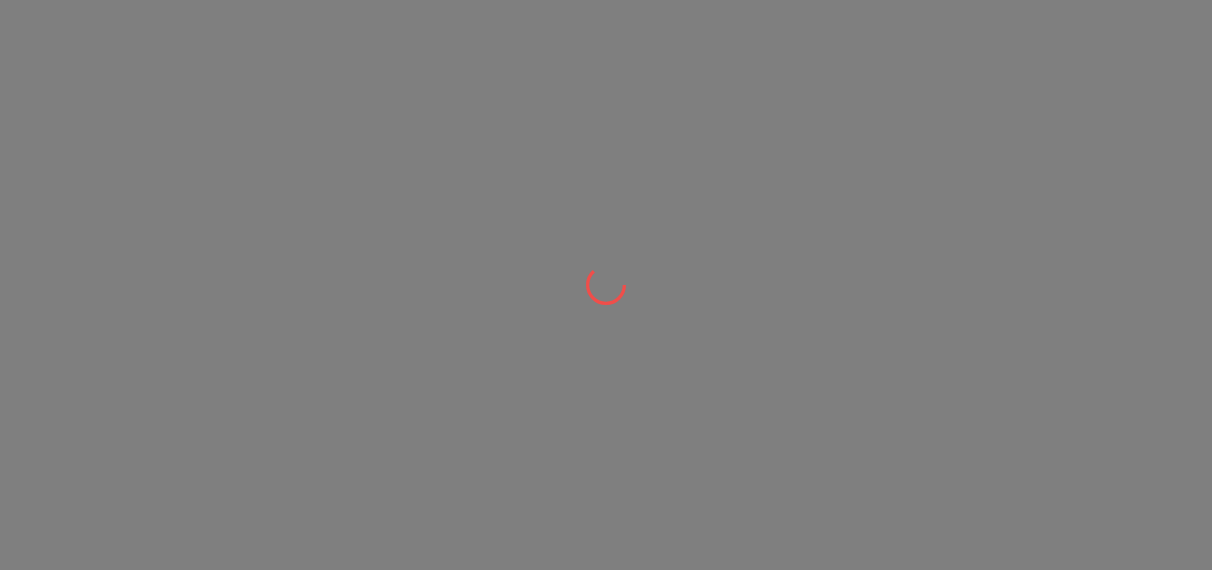 scroll, scrollTop: 0, scrollLeft: 0, axis: both 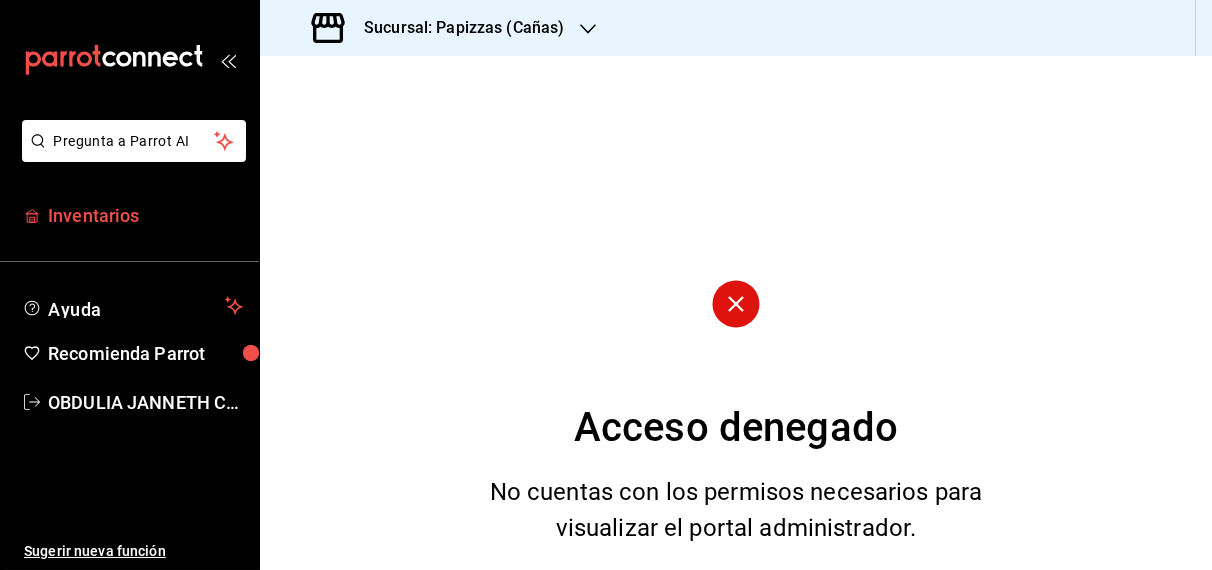 click on "Inventarios" at bounding box center (145, 215) 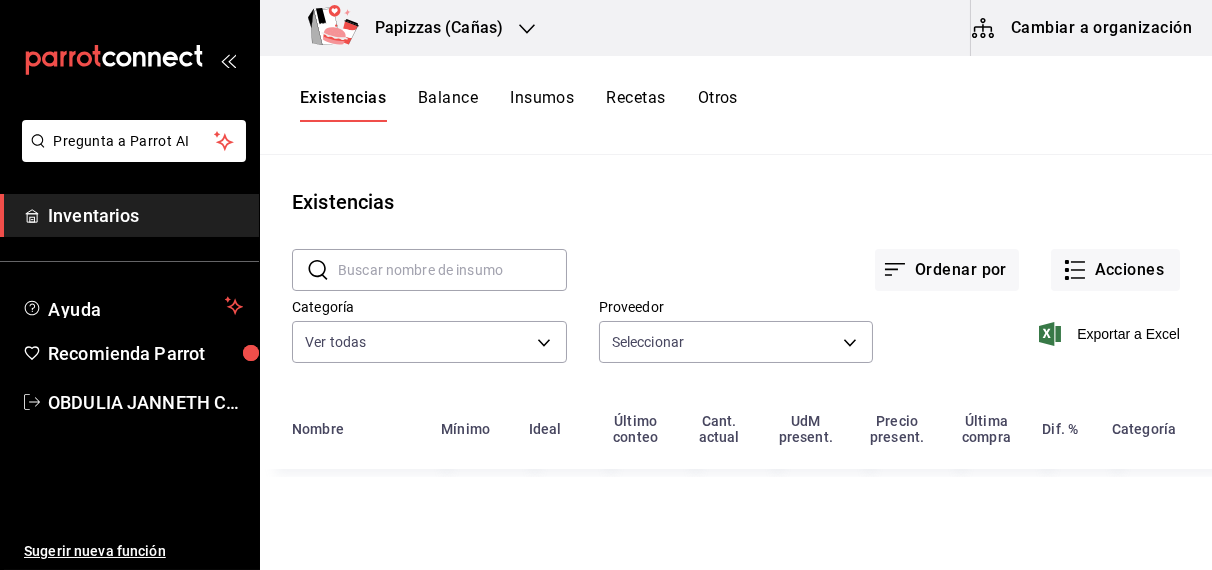 type on "59259b25-7b15-4529-a17f-fa8ef7e7484a,fd93c39f-859b-4130-830c-b038fbd442a0,27d4a81a-9215-4055-9665-65cced6c23b6,8dc11ce6-7464-4b44-a332-7d3119e9e87d,2e3260fd-0d18-44ba-a40b-2f390e3221f8,2a449e60-1878-40e8-ba60-5a9907f89e6b,d9ad0464-8f9f-4133-9230-ef3f1feab389,bb788d8d-86be-4df4-8c53-147df1837747,35ec5f1a-388f-4454-9793-154ef742ecbf,ed254eef-6da3-4006-b0f4-220fd5f8a5d5,2c7df5ad-69a6-4fea-9ad2-c1ca06a301be,e305bee5-7445-4a79-8173-39e76e33d26f,e0b44bcd-d2a4-4741-8b9b-677cbaf0c3ef,06da76f3-40a3-4069-beb8-00922209931b,854b8115-835d-4b79-b7e6-3d5792738733,04c01752-4fd9-488d-85d6-c07268c1d1c4,7455d7c8-d128-47d7-9bd0-fe8fafd21de8,aa11f856-fc3c-4eca-905c-824817fadf57,a3581fac-053b-4b1a-bba8-525ed14d59de,0f4ec66f-1cdf-44b8-9021-834cc2d5b817" 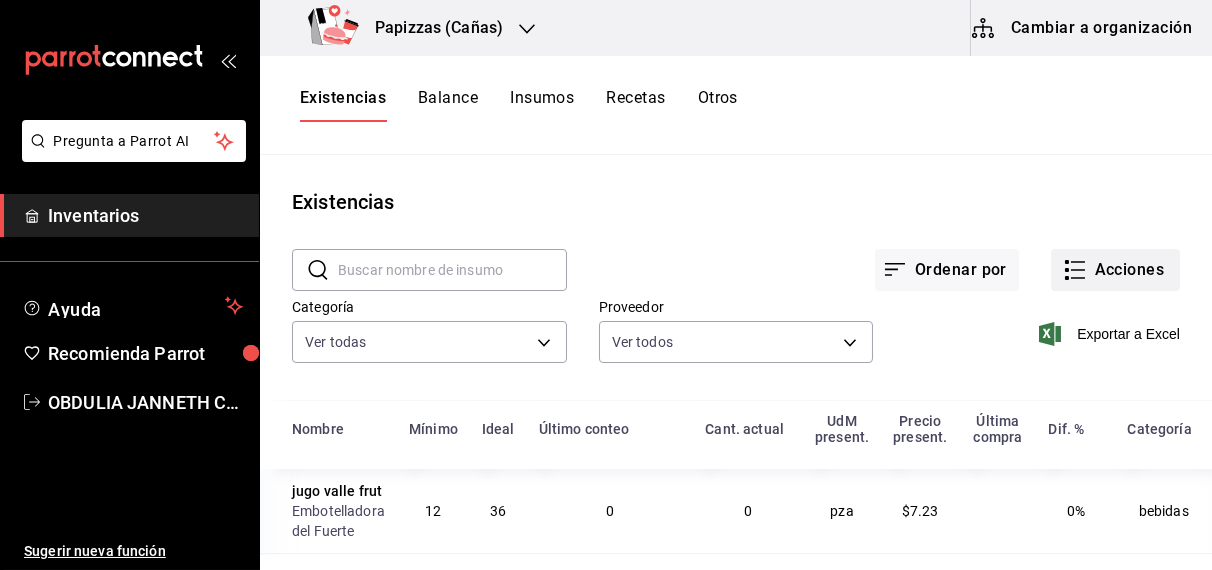 click on "Acciones" at bounding box center [1115, 270] 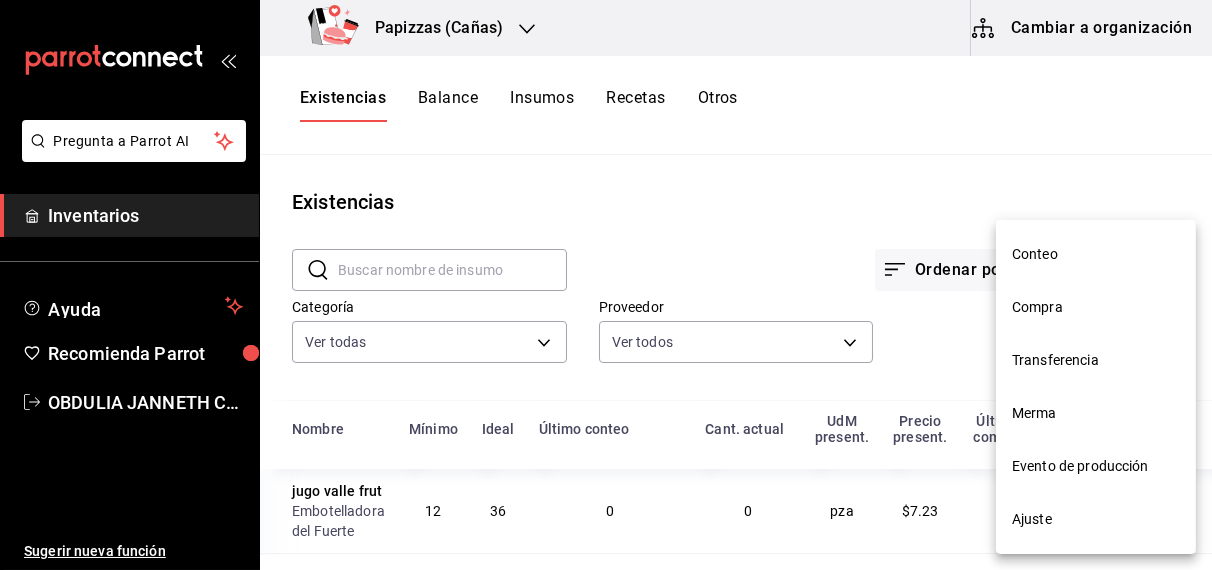 click on "Compra" at bounding box center (1096, 307) 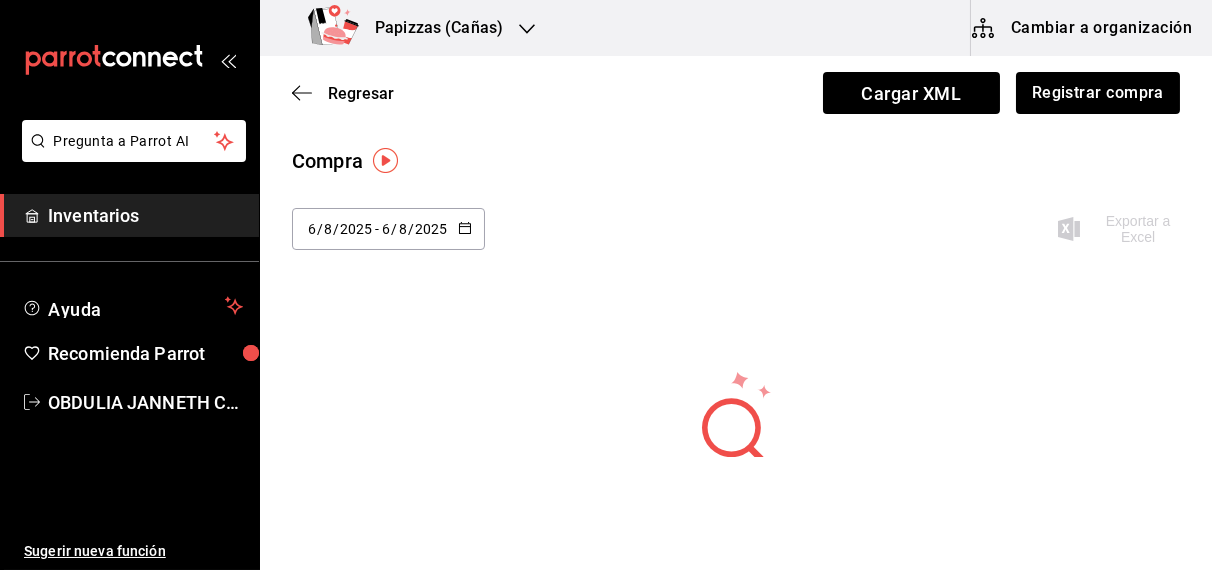 click 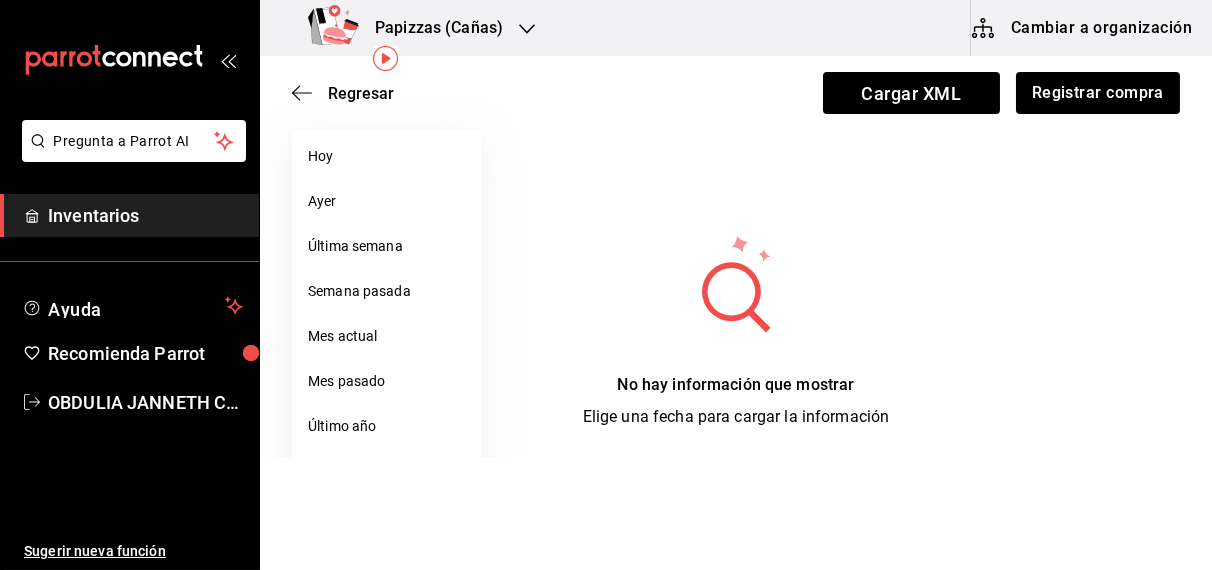 scroll, scrollTop: 176, scrollLeft: 0, axis: vertical 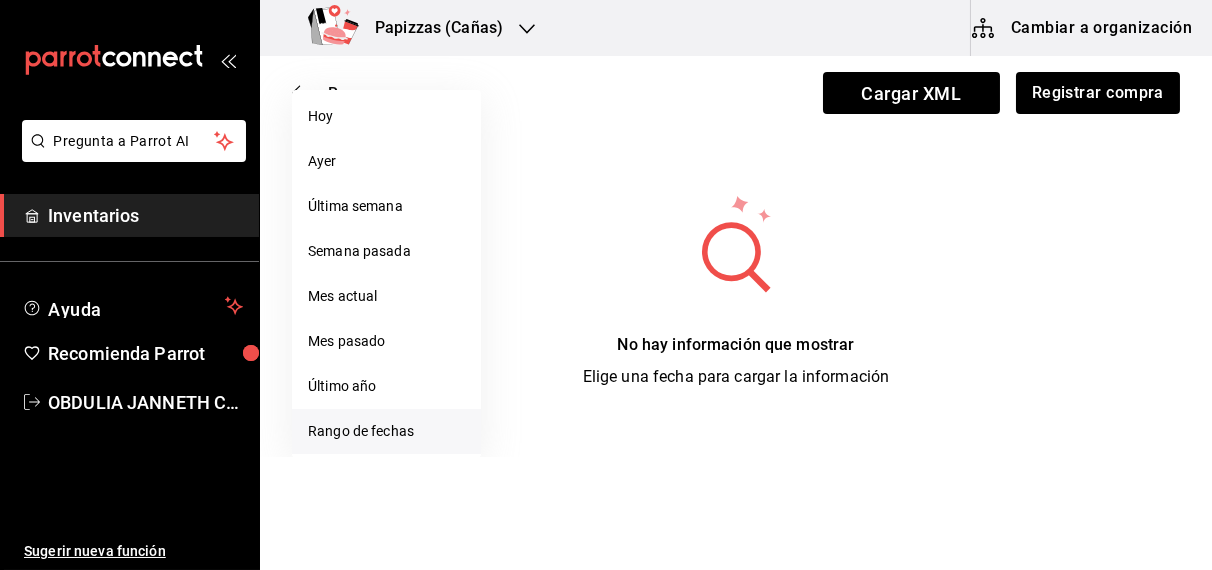 click on "Rango de fechas" at bounding box center (386, 431) 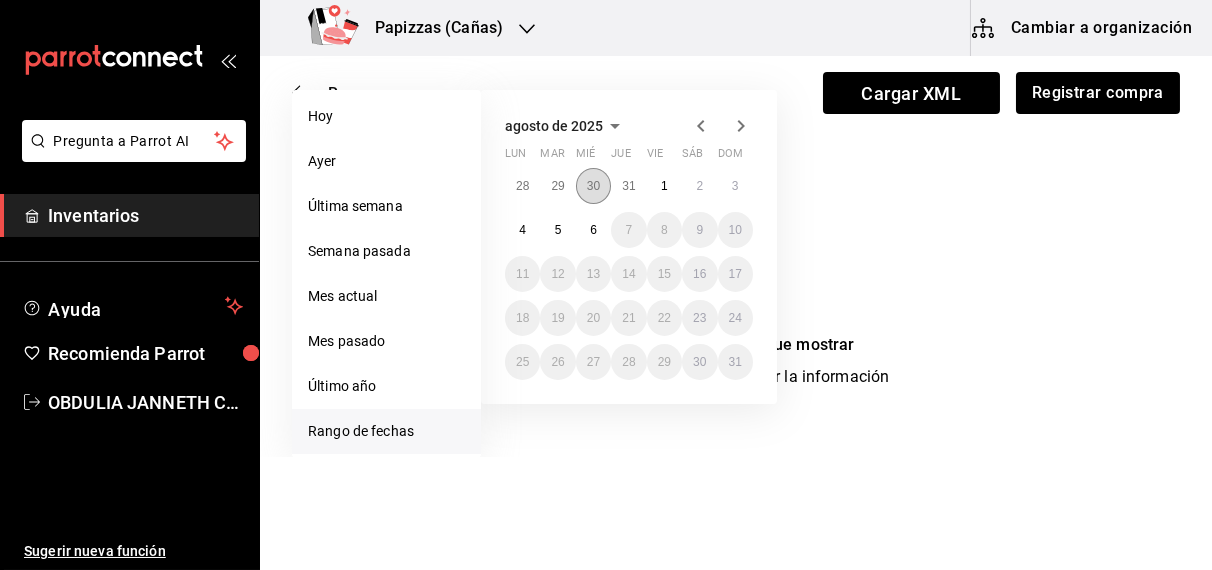 click on "30" at bounding box center [593, 186] 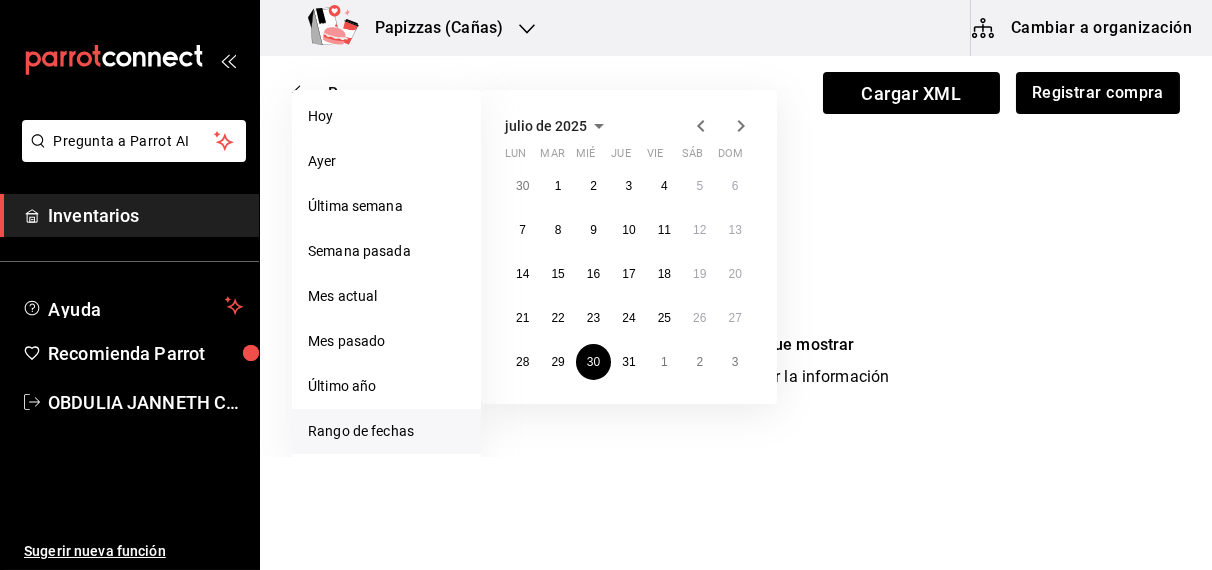 click 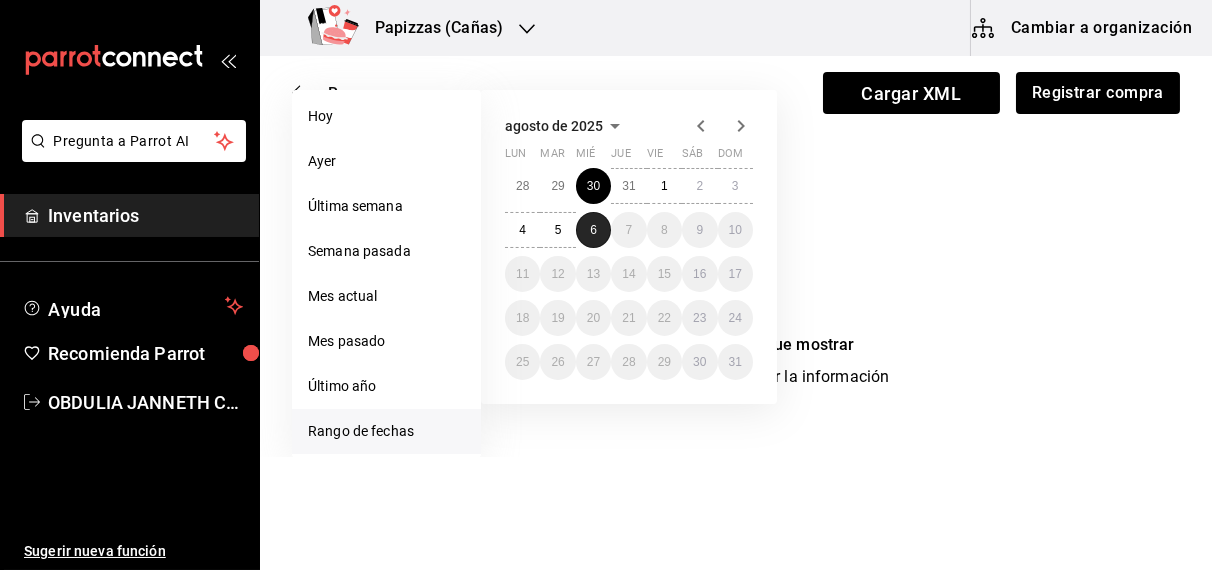 click on "6" at bounding box center [593, 230] 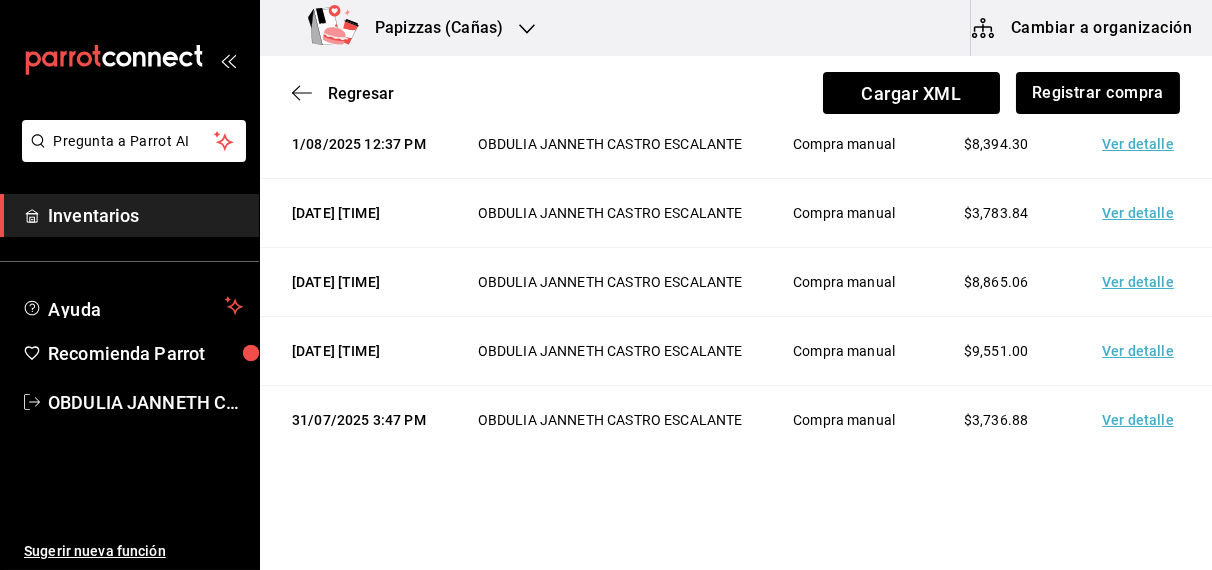scroll, scrollTop: 680, scrollLeft: 0, axis: vertical 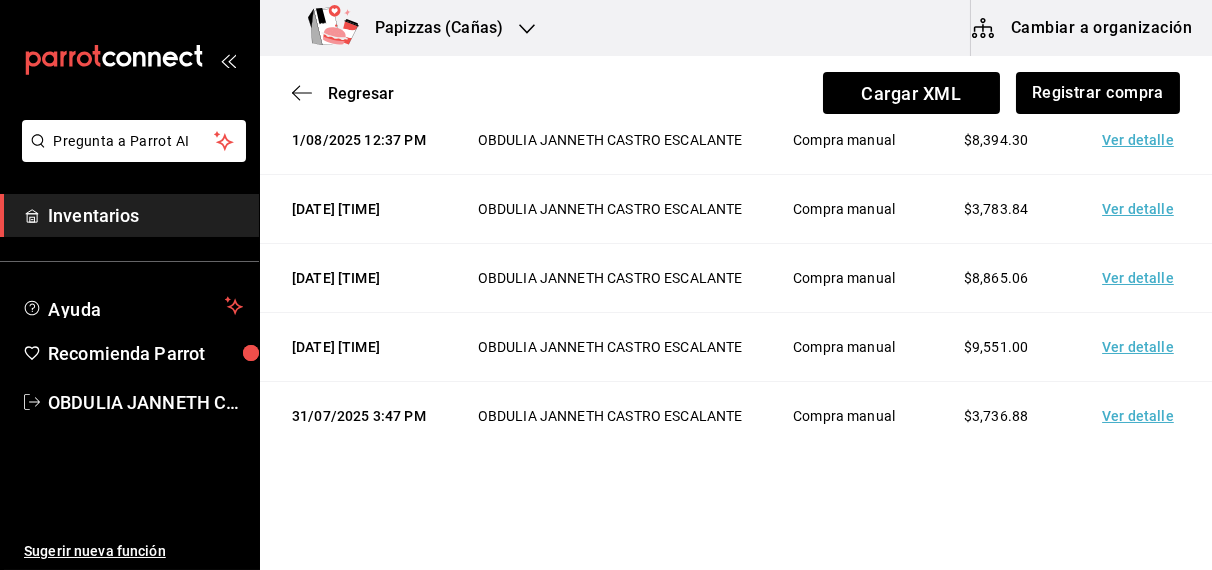 click on "Ver detalle" at bounding box center [1142, 140] 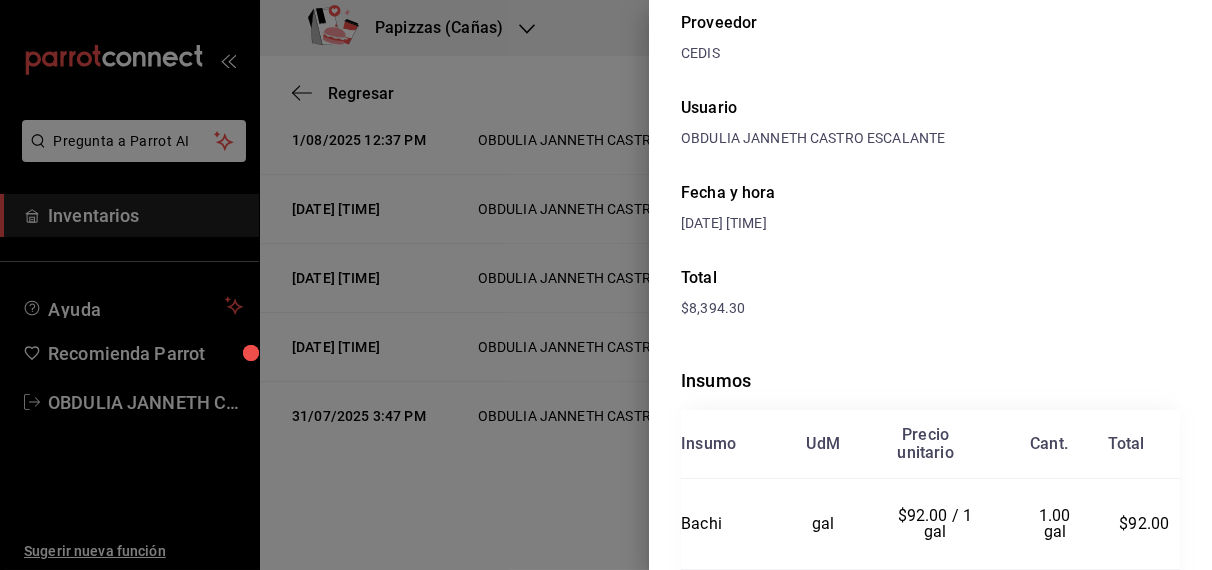 scroll, scrollTop: 0, scrollLeft: 0, axis: both 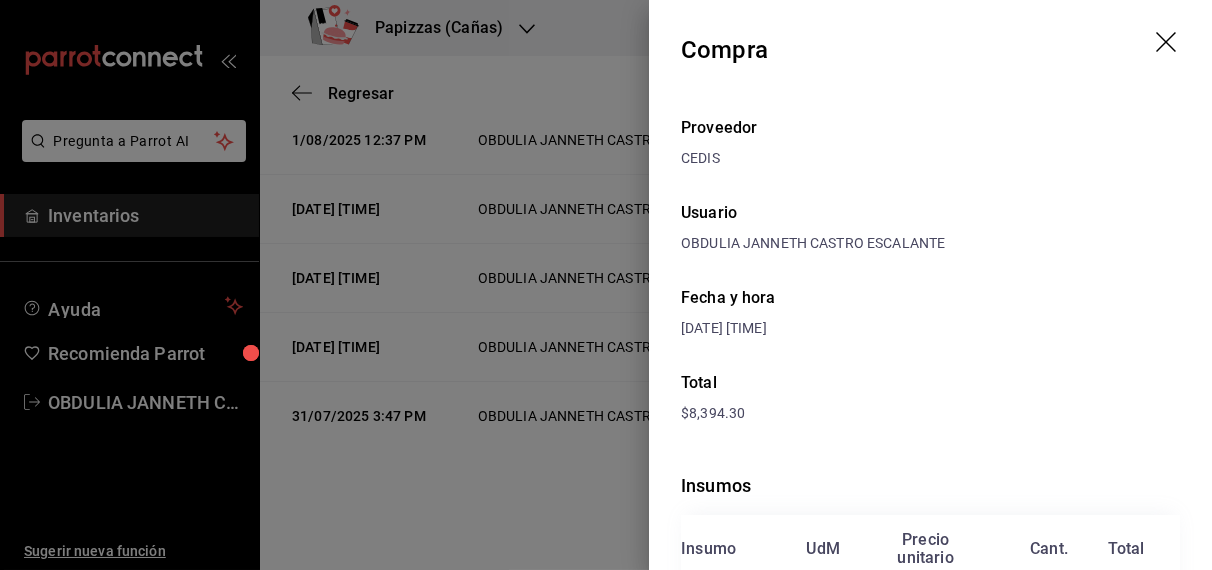click on "Proveedor CEDIS Usuario OBDULIA JANNETH CASTRO ESCALANTE Fecha y hora 1/08/2025 12:37:27 Total $8,394.30 Insumos Insumo UdM Precio
unitario Cant. Total Bachi gal $92.00 / 1 gal 1.00 gal $92.00 Mayonesa gal $215.00 / 1 gal 4.00 gal $860.00 Mostaza gal $168.29 / 1 gal 1.00 gal $168.29 Chipotle Natural pza $185.00 / 1 pza 6.00 pza $1,110.00 Pasta pza $91.00 / 1 pza 2.00 pza $182.00 Red Hot gal $221.00 / 1 gal 2.00 gal $442.00 Puré kg $28.00 / 1 kg 6.00 kg $168.00 Bbq gal $225.00 / 1 gal 2.00 gal $450.00 Jugo de piña lt $24.00 / 1 lt 4.00 lt $96.00 Aceite 1lt pza $33.50 / 1 pza 12.00 pza $402.00 Trozo de piña pza $159.00 / 1 pza 2.00 pza $318.00 Peperoni kg $192.00 / 1 kg 4.54 kg $871.68 Chorizo argentino pza $120.00 / 1 pza 5.00 pza $600.00 Jamon Serrano pza $55.40 / 1 pza 6.00 pza $332.40 Salchicha pza $33.00 / 1 pza 1.00 pza $33.00 Parmesano fresco kg $68.00 / 1 kg 2.00 kg $136.00 Jamon kg $77.67 / 1 kg 3.00 kg $233.01 Tocino kg $80.00 / 1 kg 10.00 kg $800.00 Chorizo kg $70.00 / 1 kg 5.00 kg $350.00 kg" at bounding box center [930, 1283] 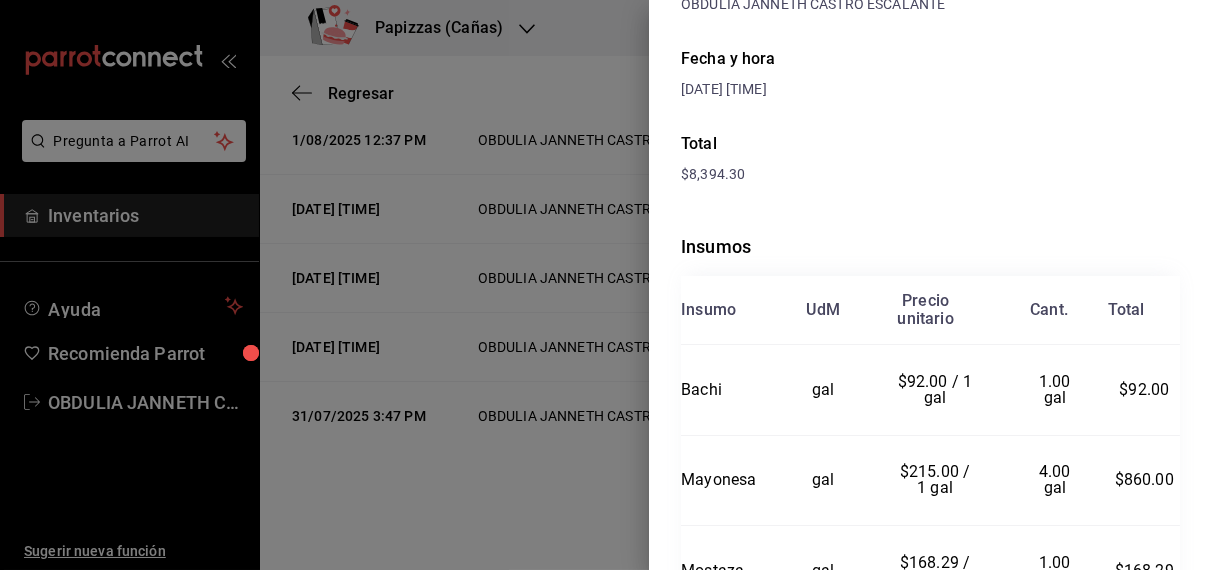 scroll, scrollTop: 0, scrollLeft: 0, axis: both 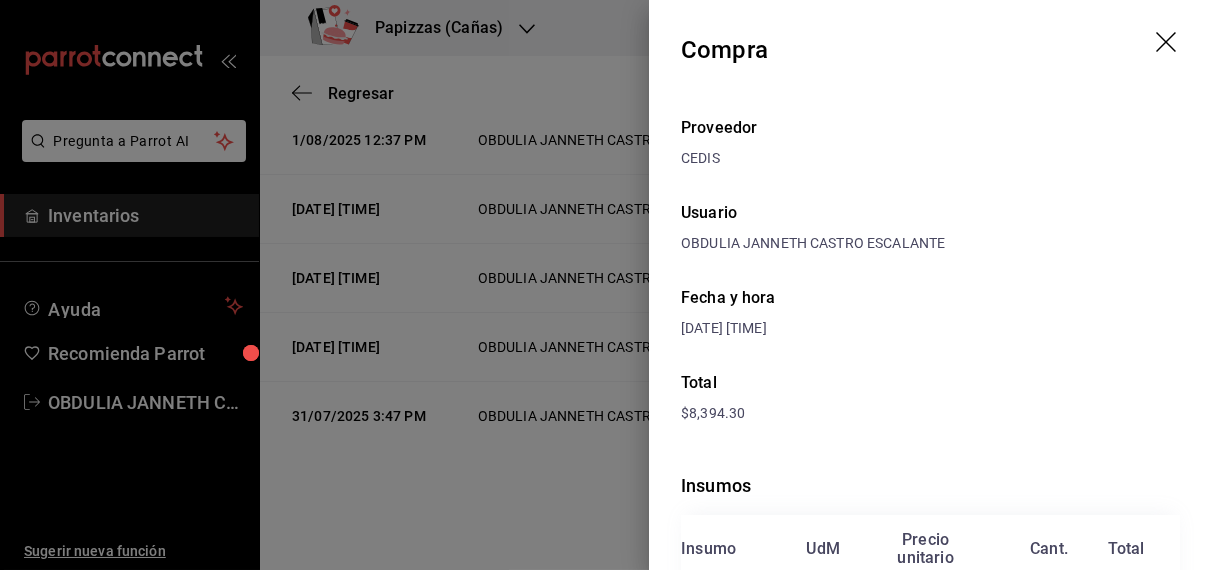 click 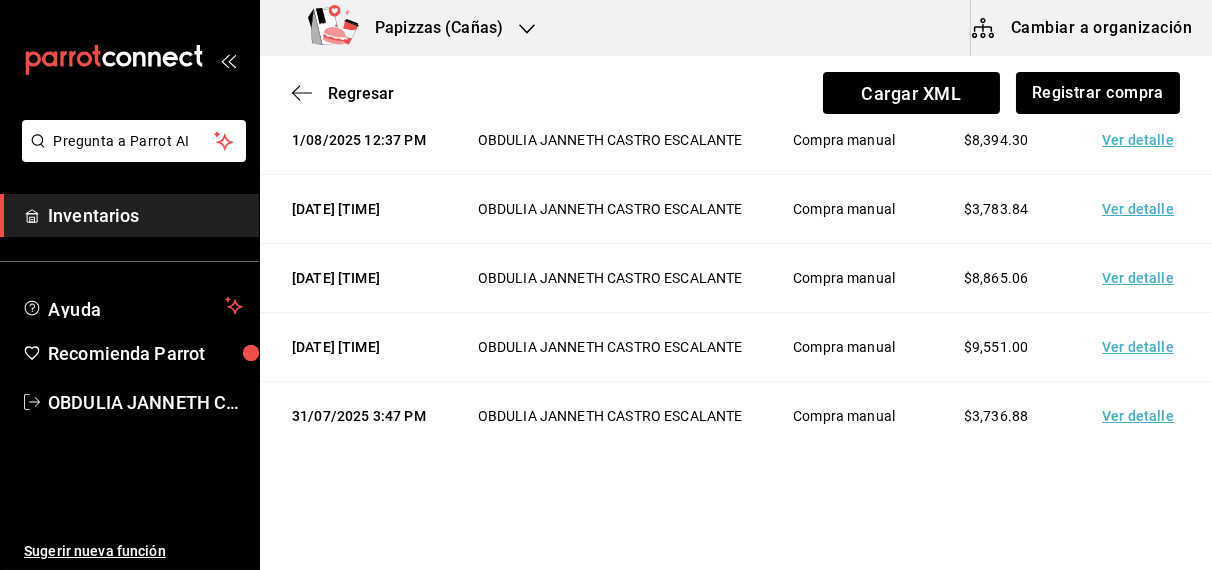 click on "Ver detalle" at bounding box center (1142, 140) 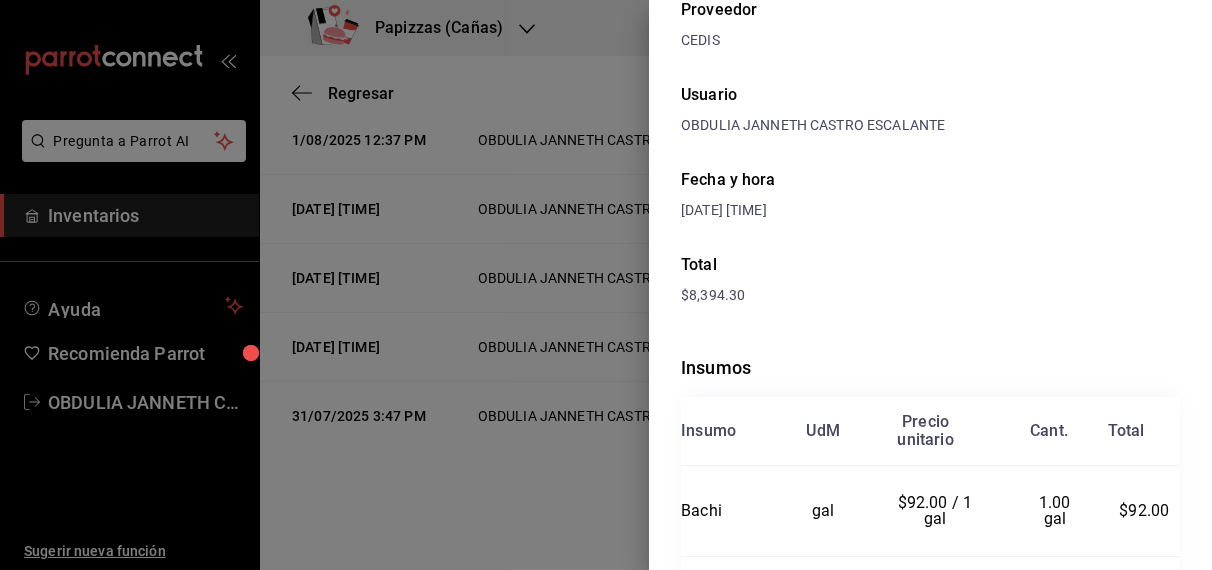 scroll, scrollTop: 0, scrollLeft: 0, axis: both 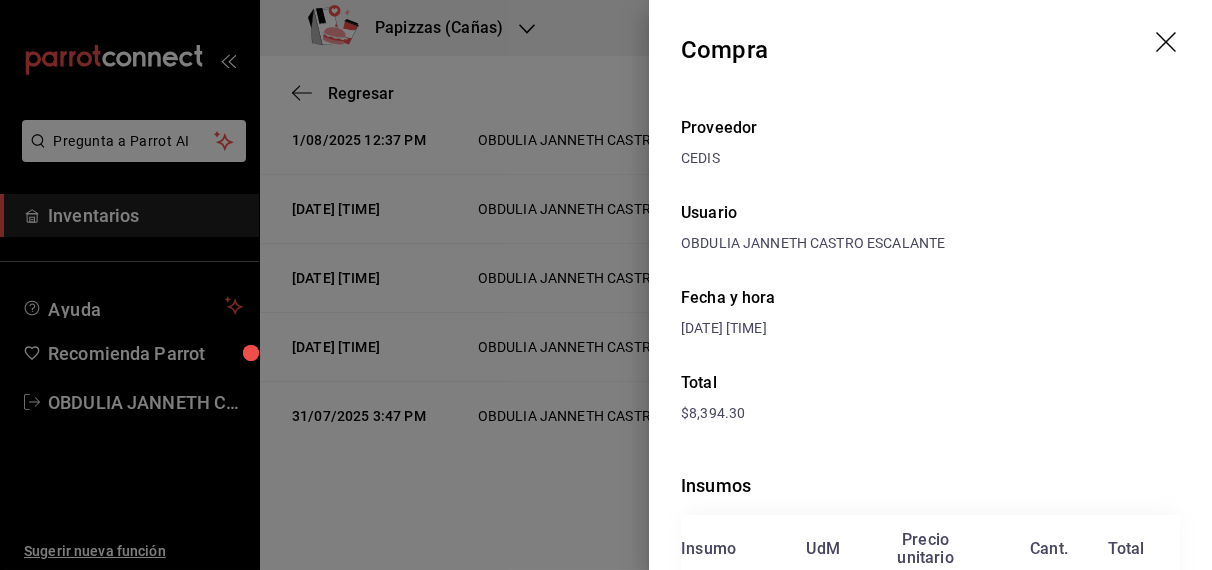click 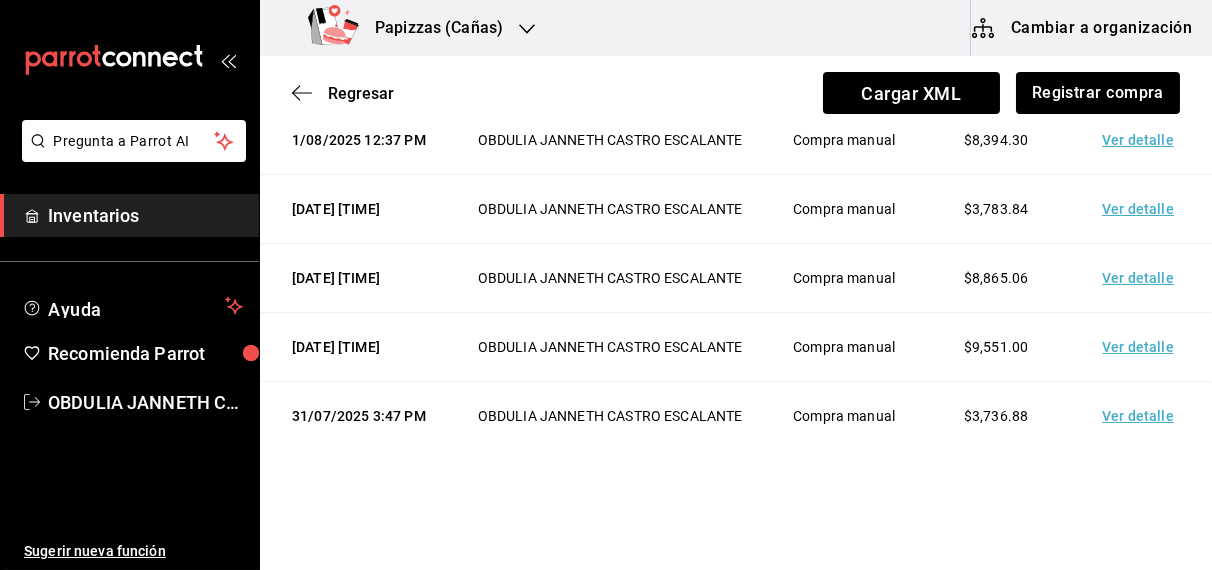 click on "Ver detalle" at bounding box center (1142, 140) 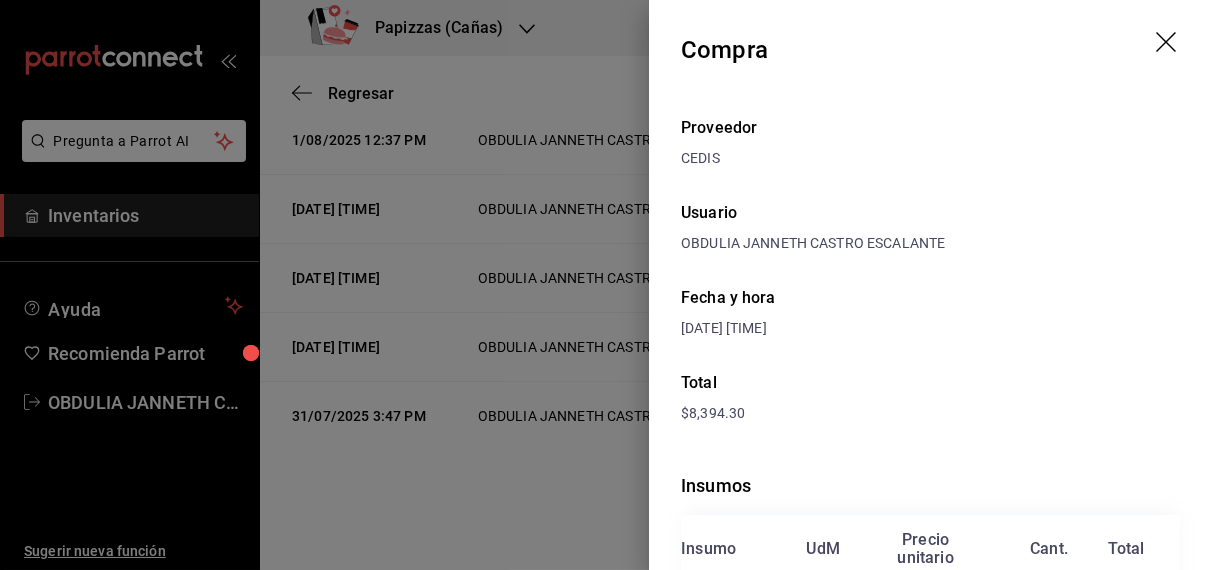 click 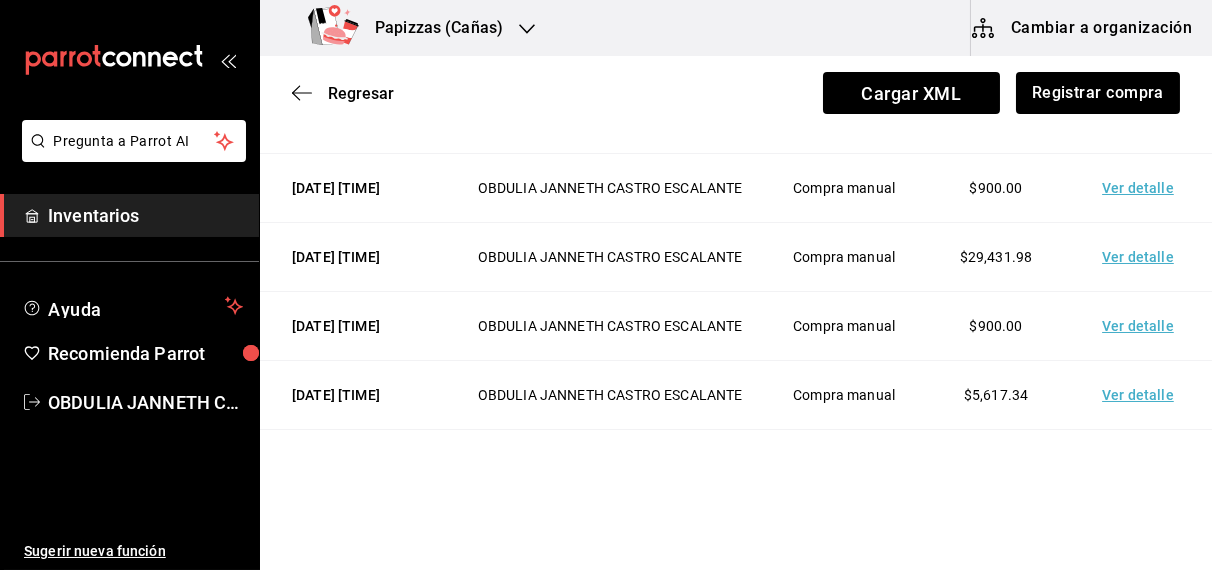 scroll, scrollTop: 217, scrollLeft: 0, axis: vertical 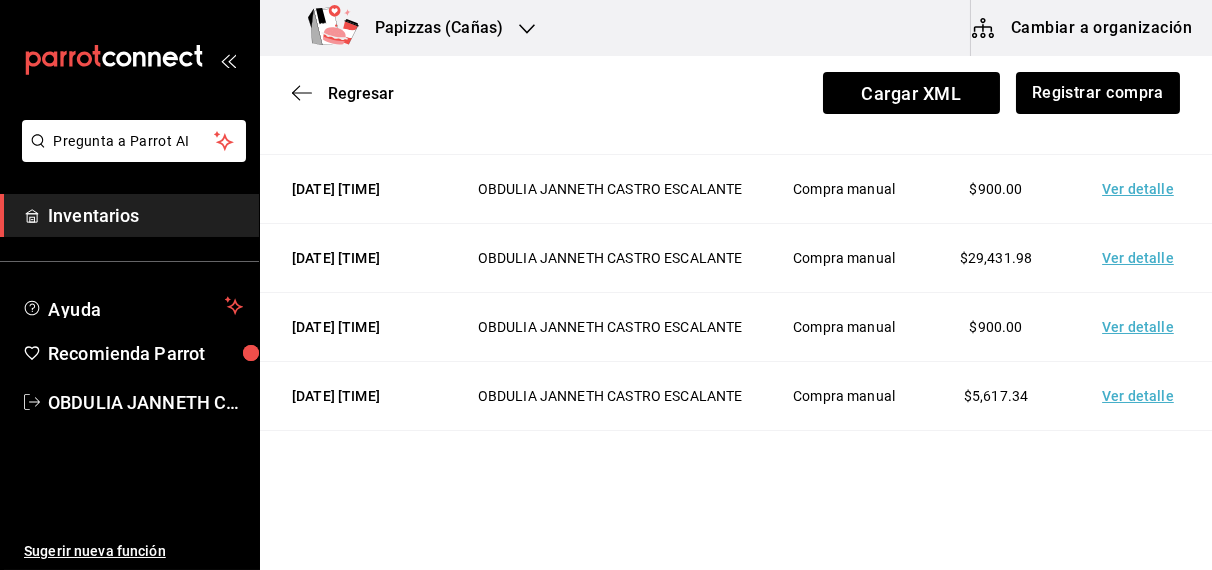 click on "OBDULIA JANNETH CASTRO ESCALANTE" at bounding box center [610, 189] 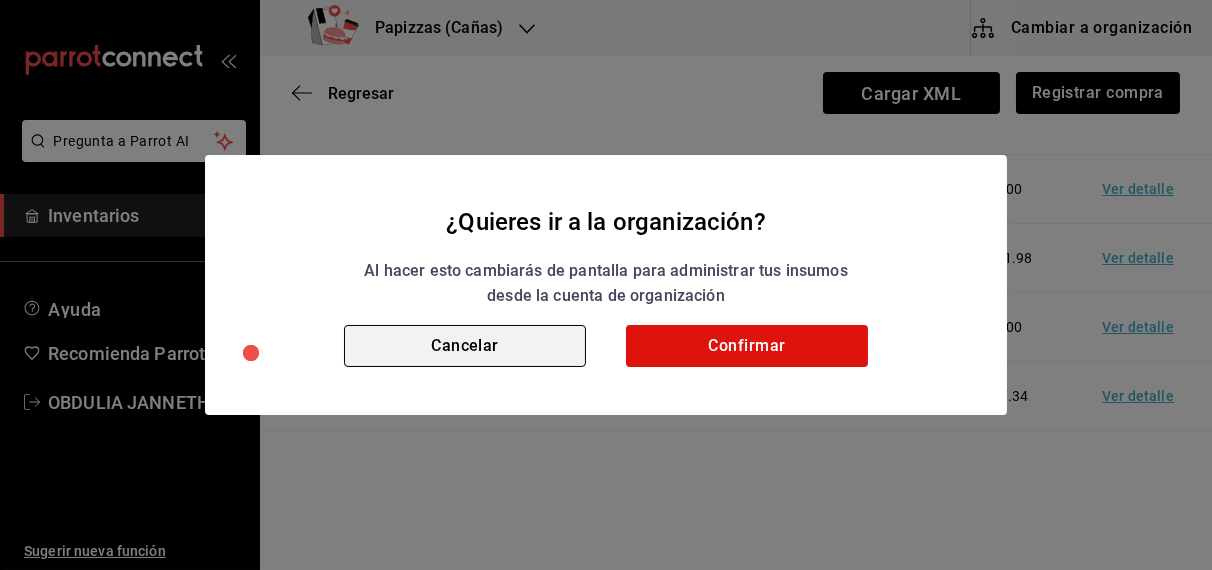 click on "Cancelar" at bounding box center [465, 346] 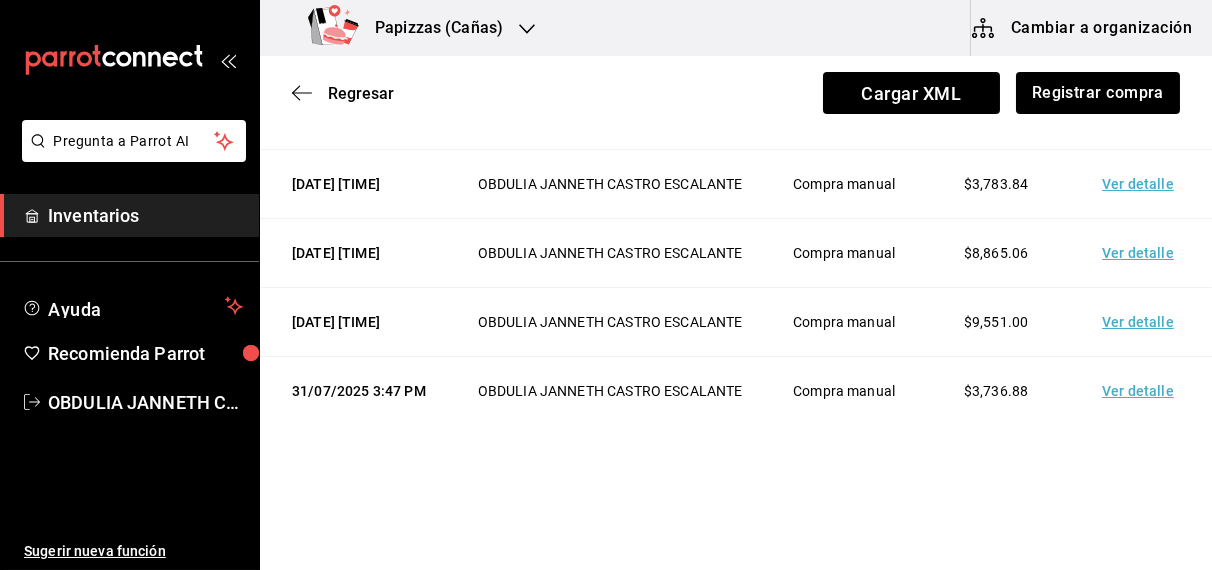 scroll, scrollTop: 958, scrollLeft: 0, axis: vertical 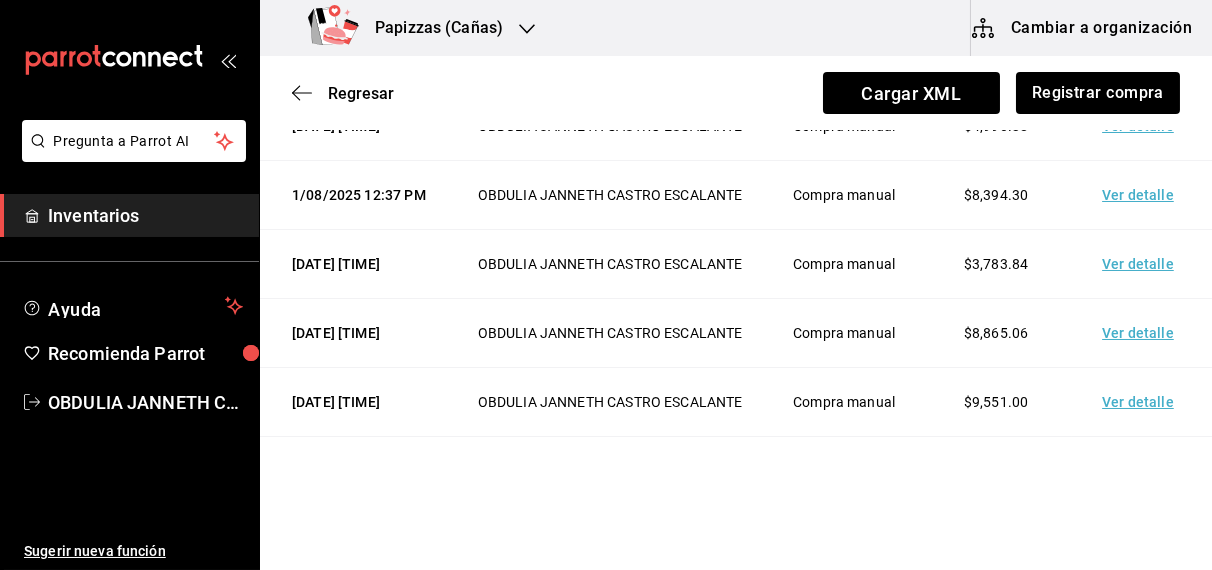 click on "Ver detalle" at bounding box center (1142, 126) 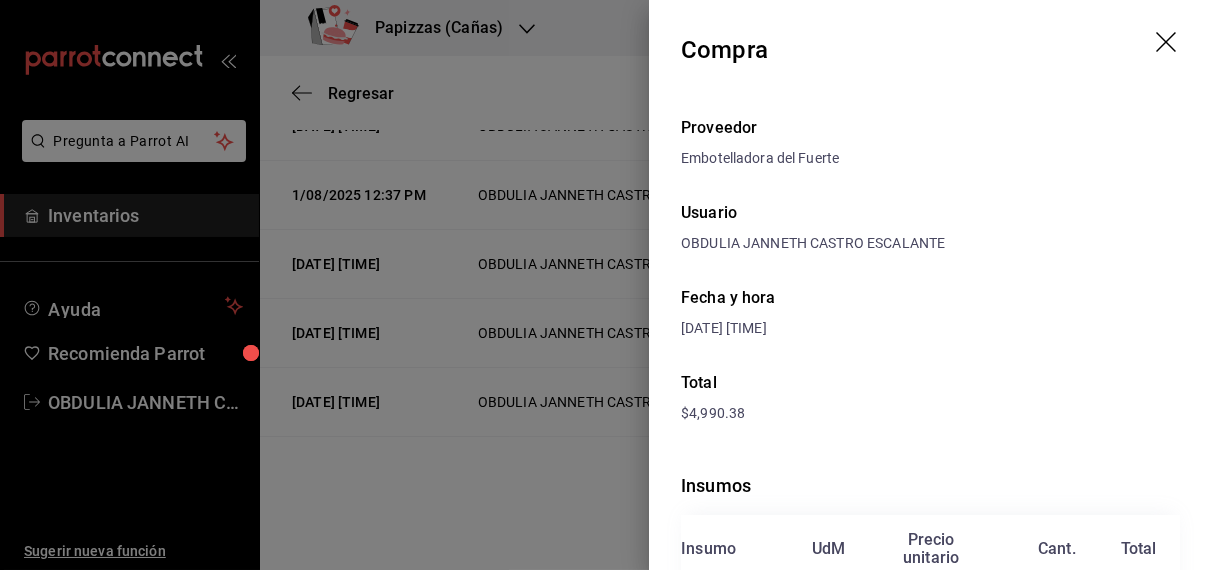 click 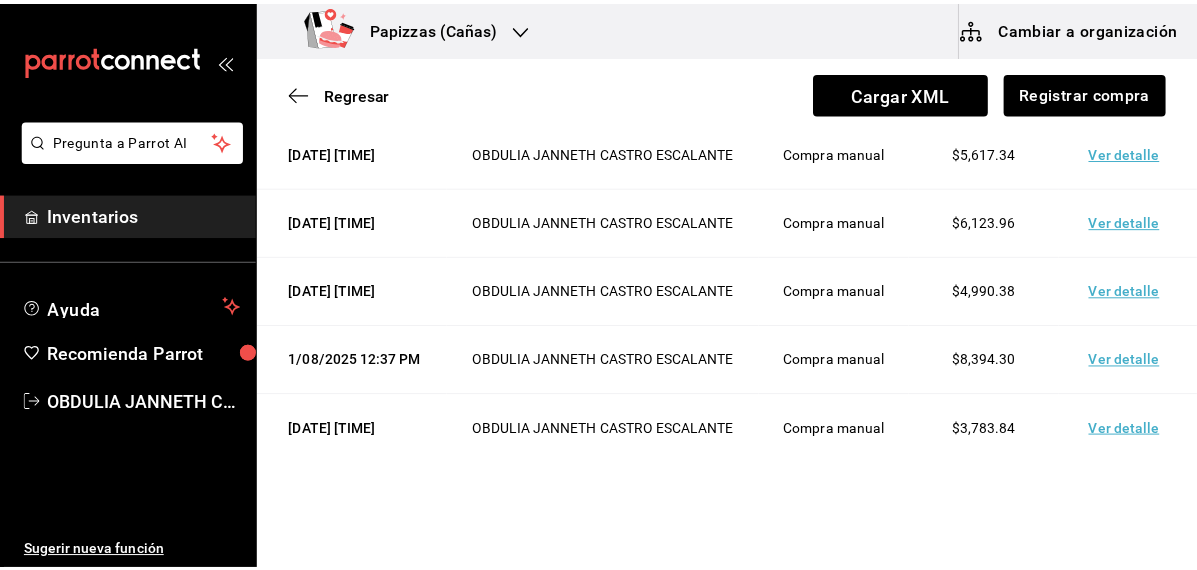 scroll, scrollTop: 462, scrollLeft: 0, axis: vertical 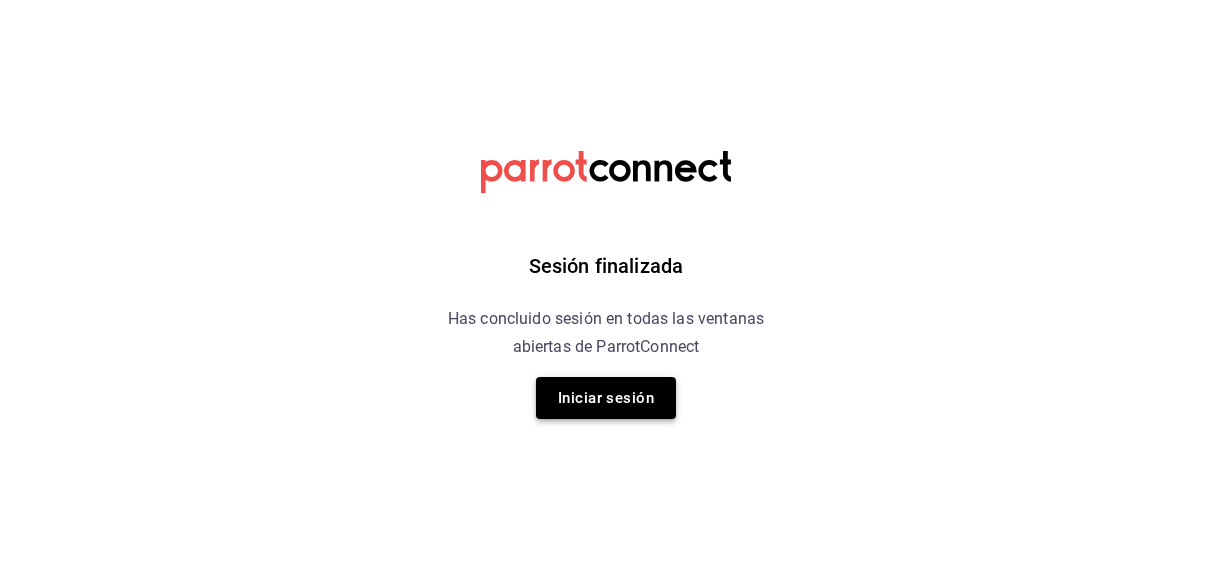 click on "Iniciar sesión" at bounding box center (606, 398) 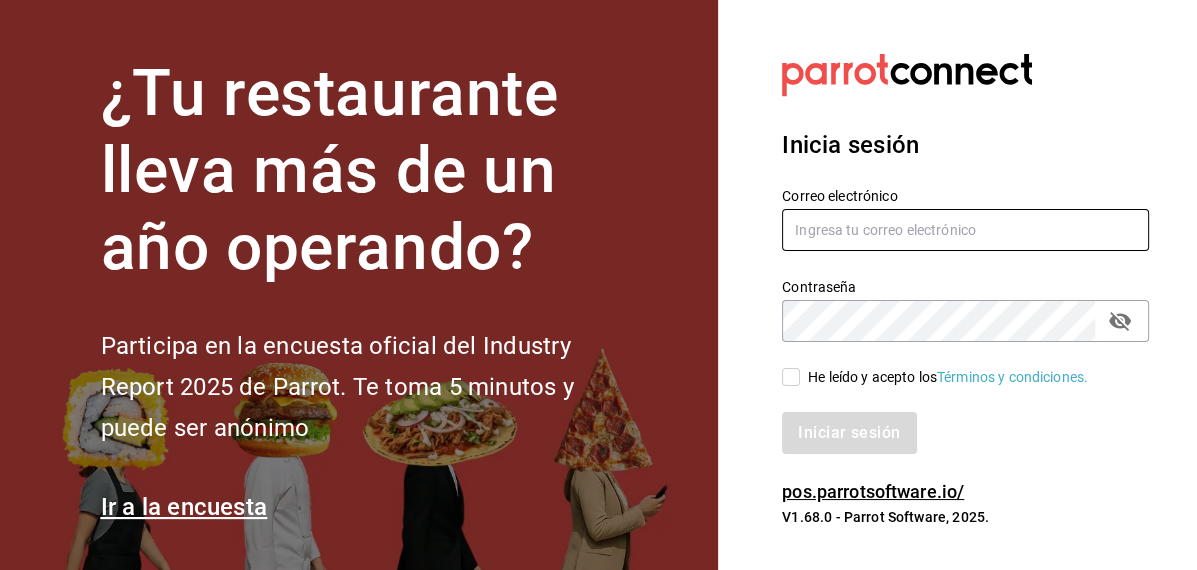 type on "inventarios@papizzas.com.mx" 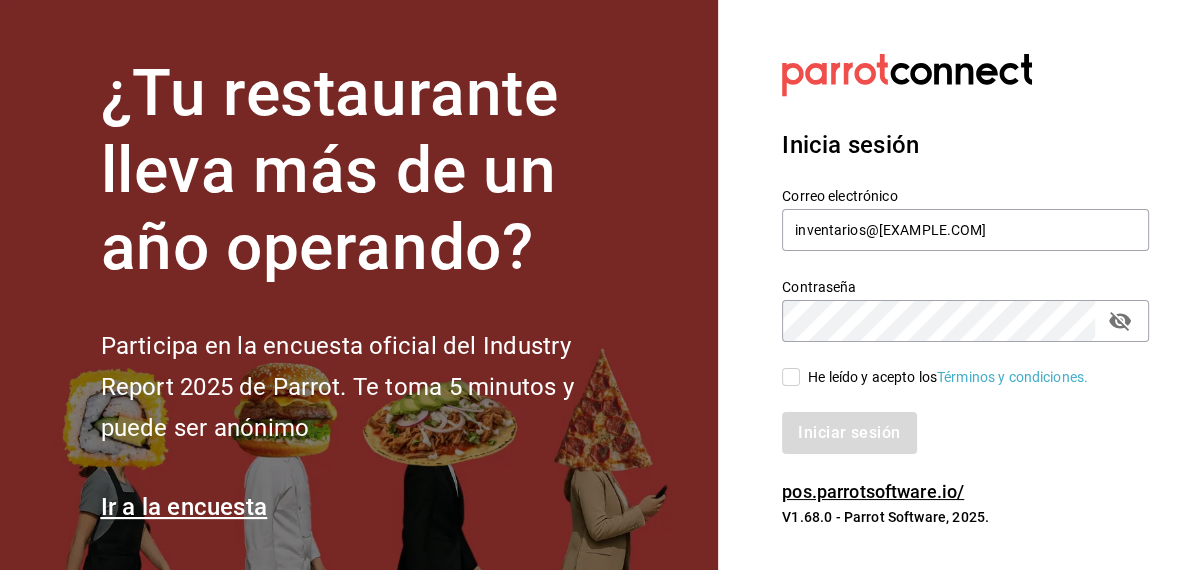 click on "He leído y acepto los  Términos y condiciones." at bounding box center (791, 377) 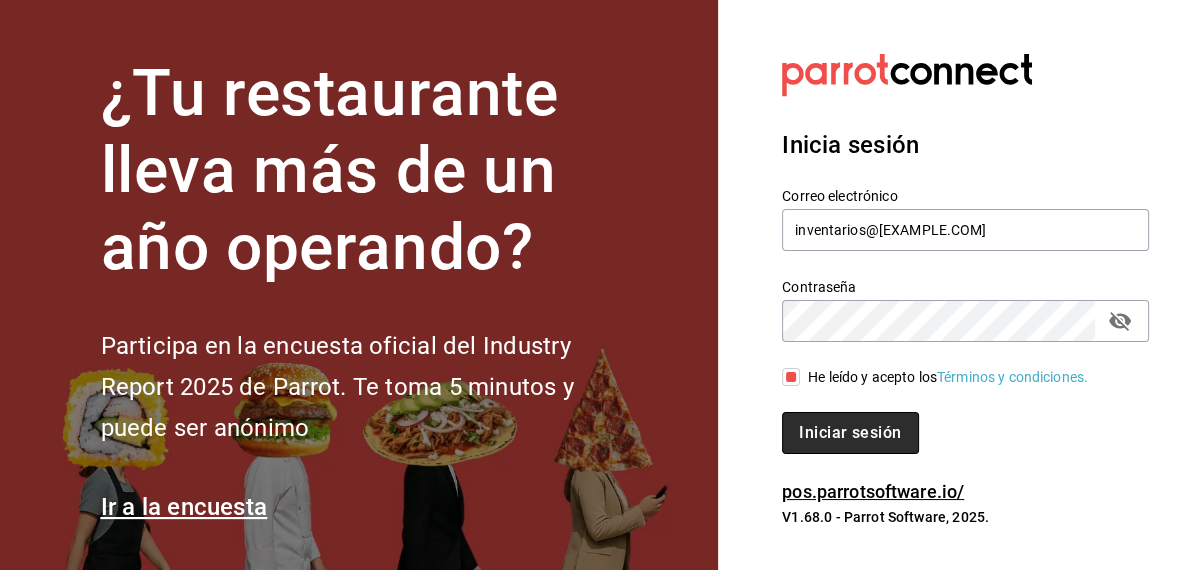 click on "Iniciar sesión" at bounding box center (850, 433) 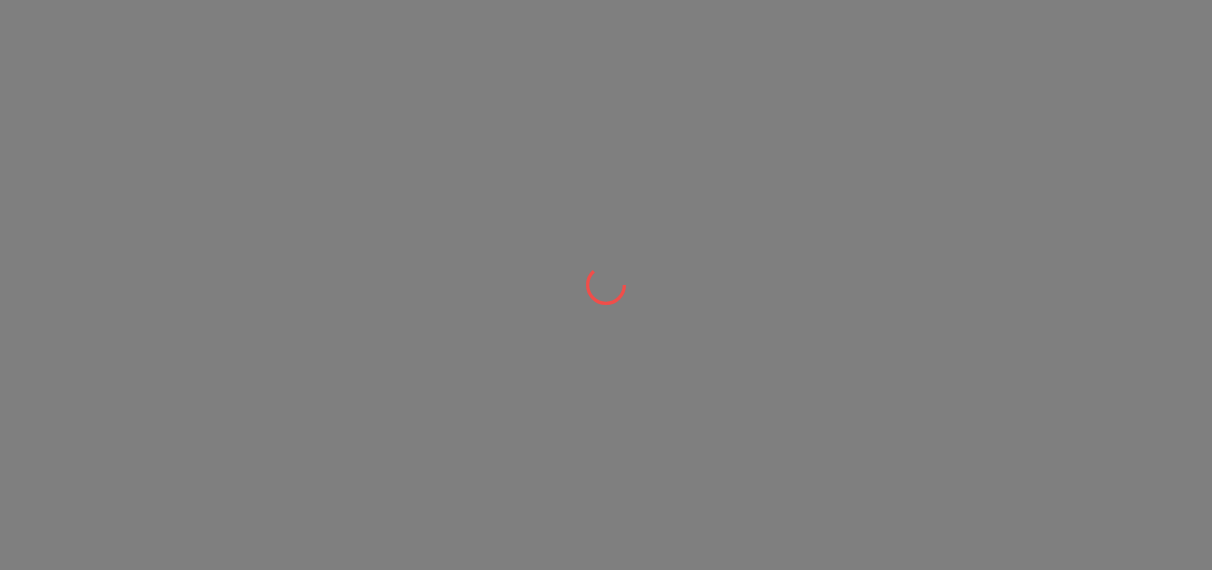scroll, scrollTop: 0, scrollLeft: 0, axis: both 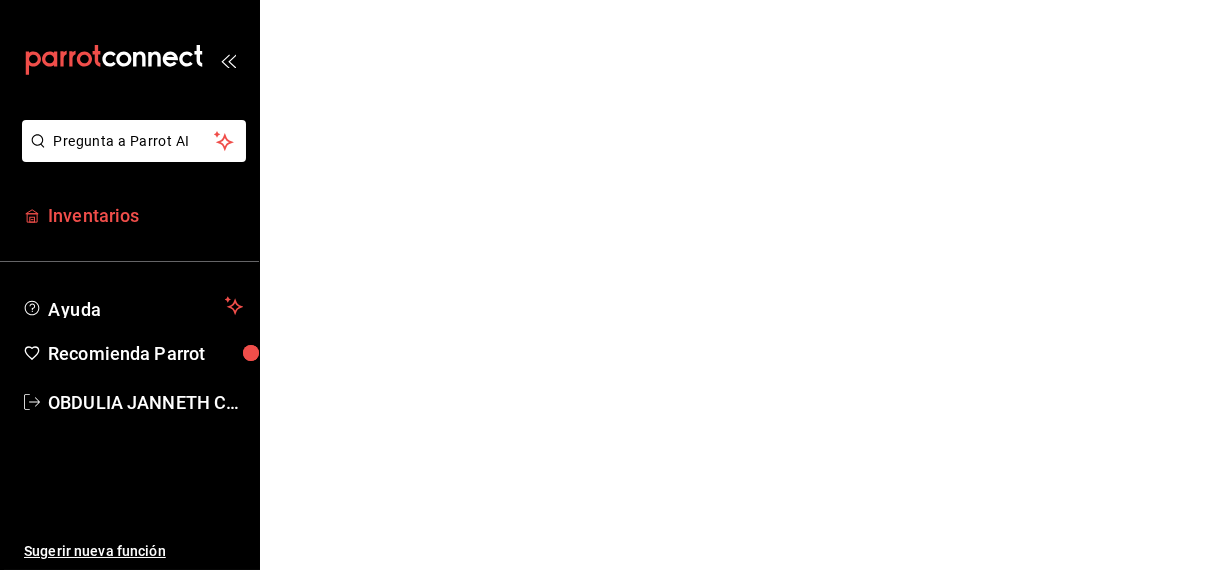 click on "Inventarios" at bounding box center [145, 215] 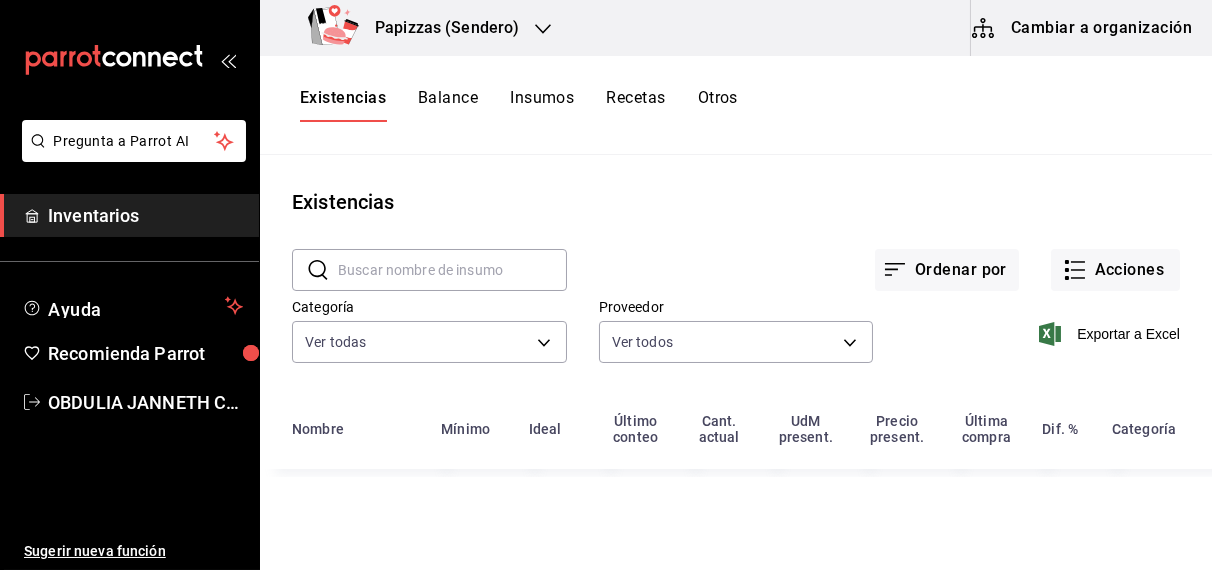 click 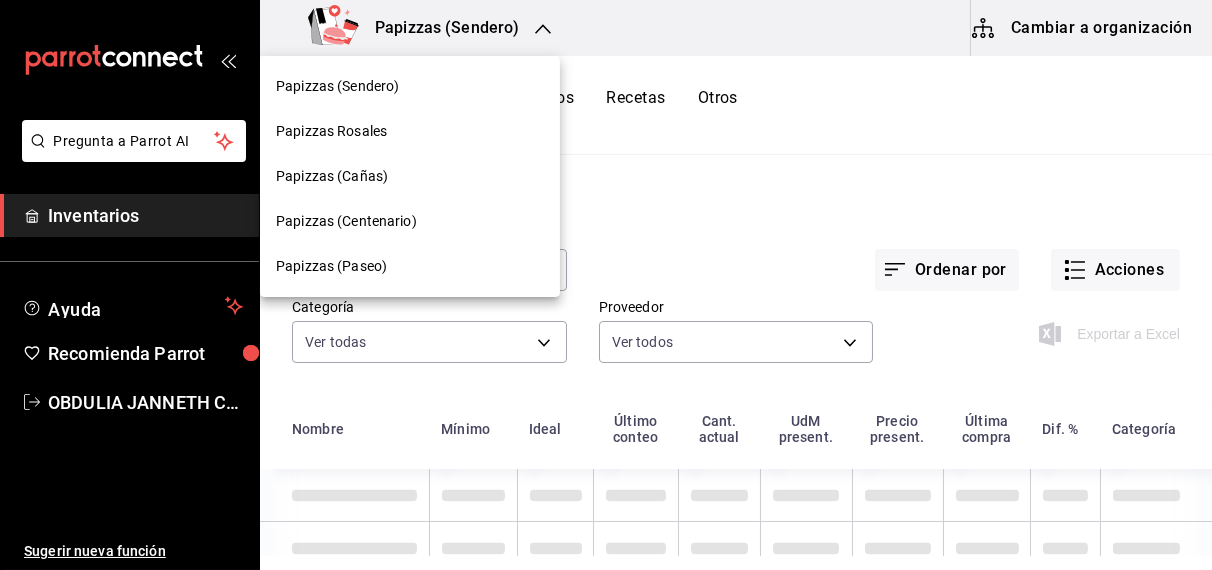 click on "Papizzas (Cañas)" at bounding box center (332, 176) 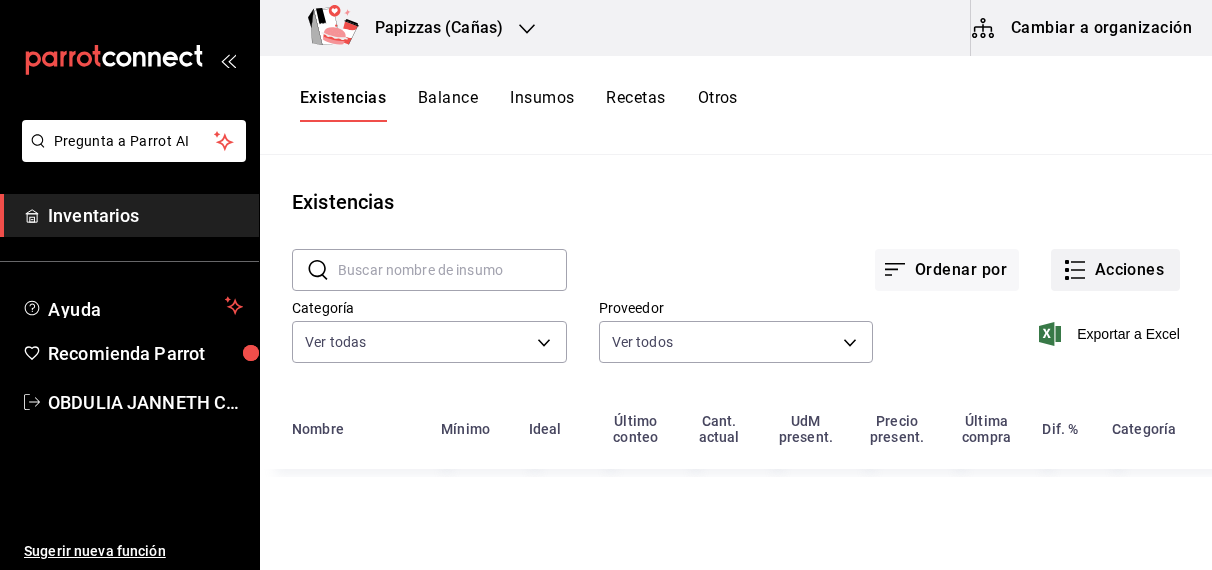 scroll, scrollTop: 0, scrollLeft: 0, axis: both 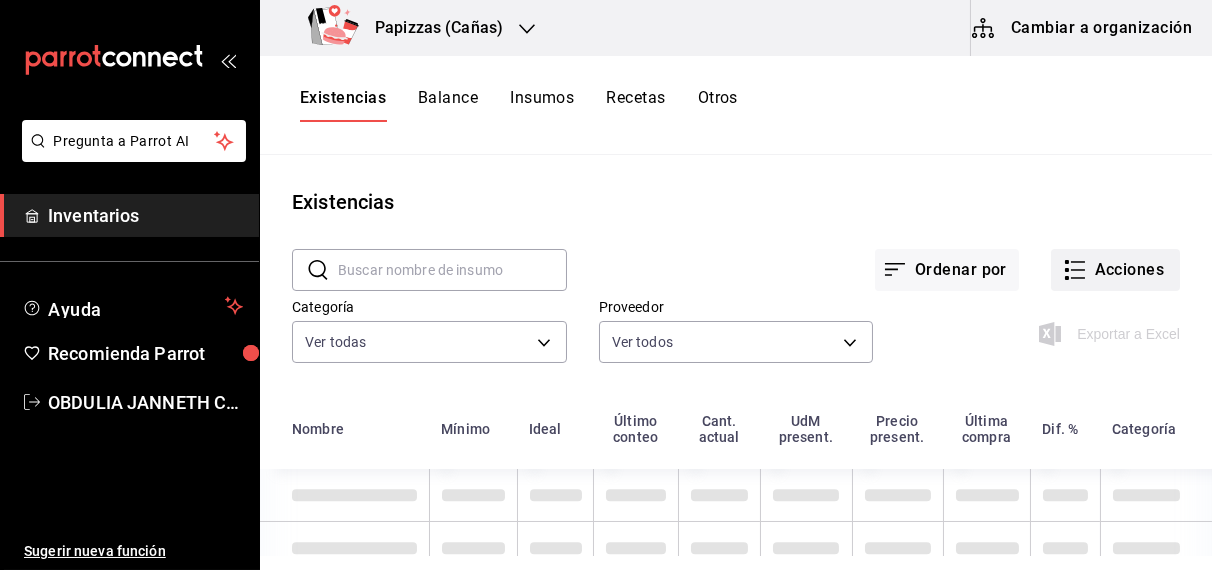 click on "Acciones" at bounding box center (1115, 270) 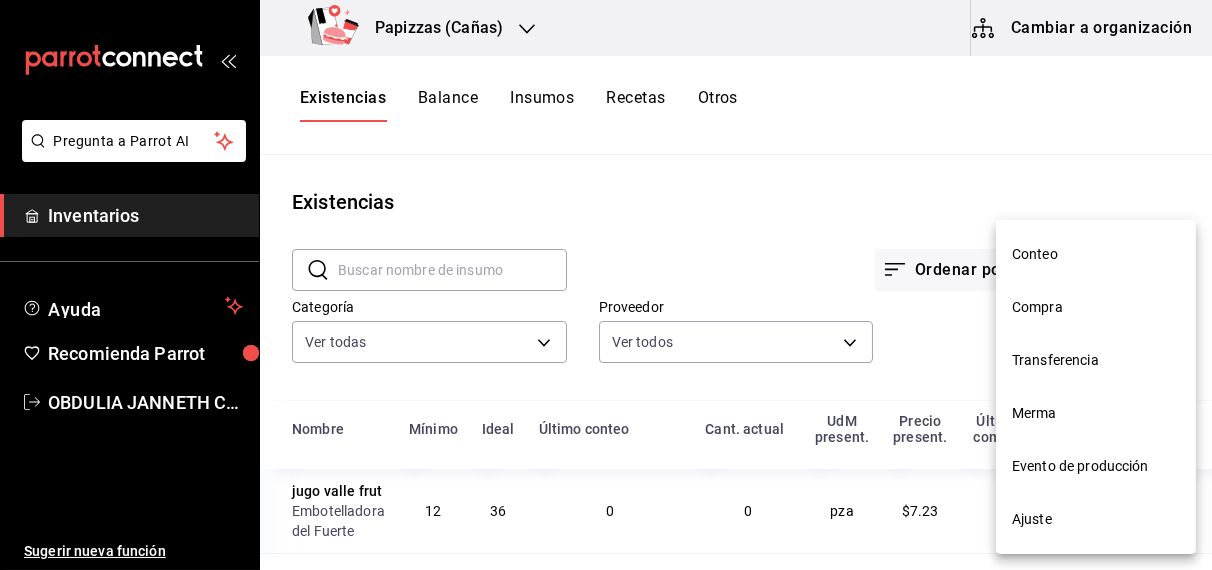 click on "Compra" at bounding box center (1096, 307) 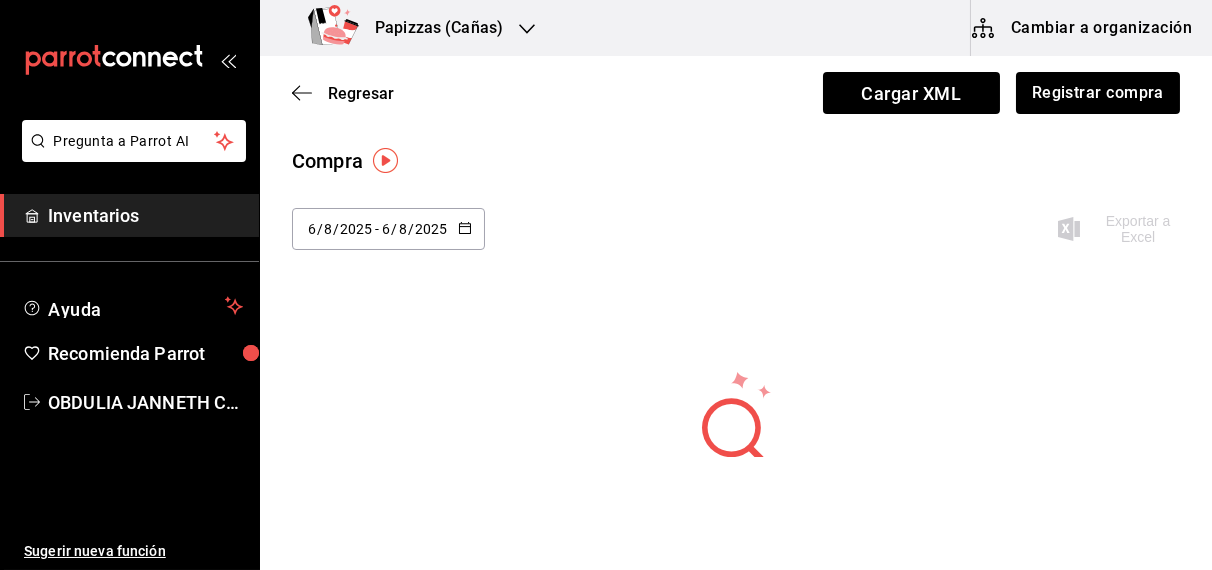 click on "2025-08-06 6 / 8 / 2025 - 2025-08-06 6 / 8 / 2025" at bounding box center (388, 229) 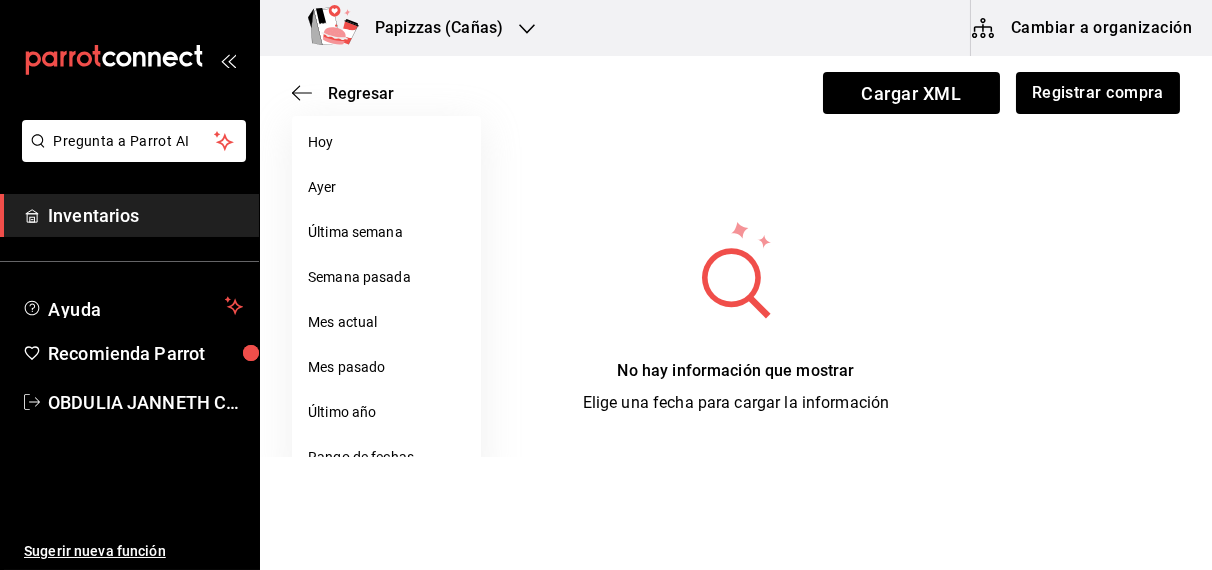 scroll, scrollTop: 176, scrollLeft: 0, axis: vertical 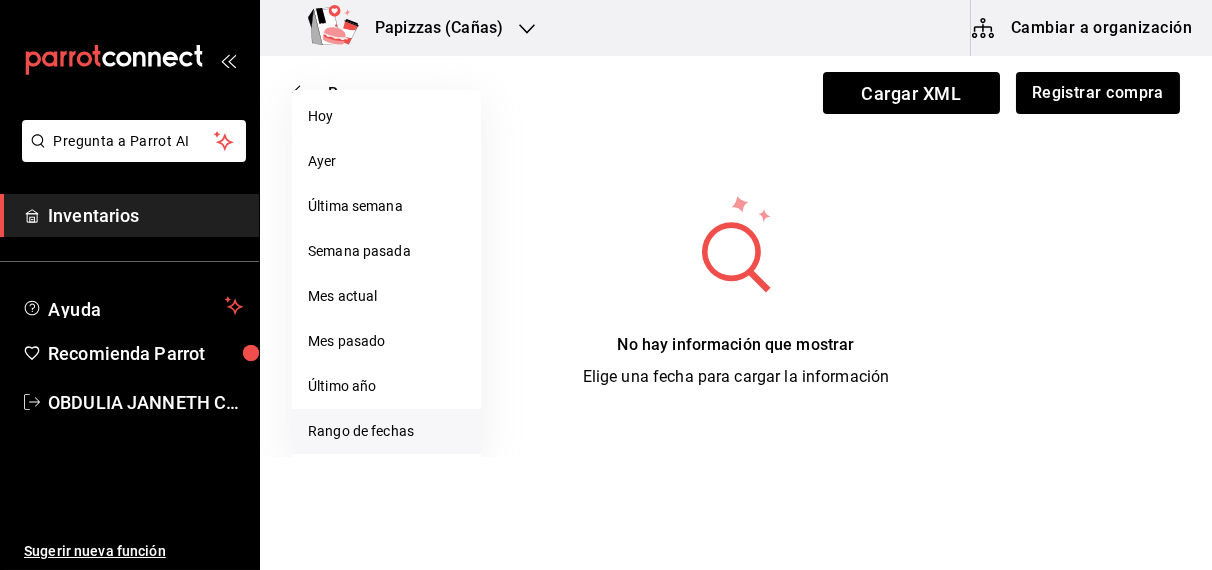 click on "Rango de fechas" at bounding box center (386, 431) 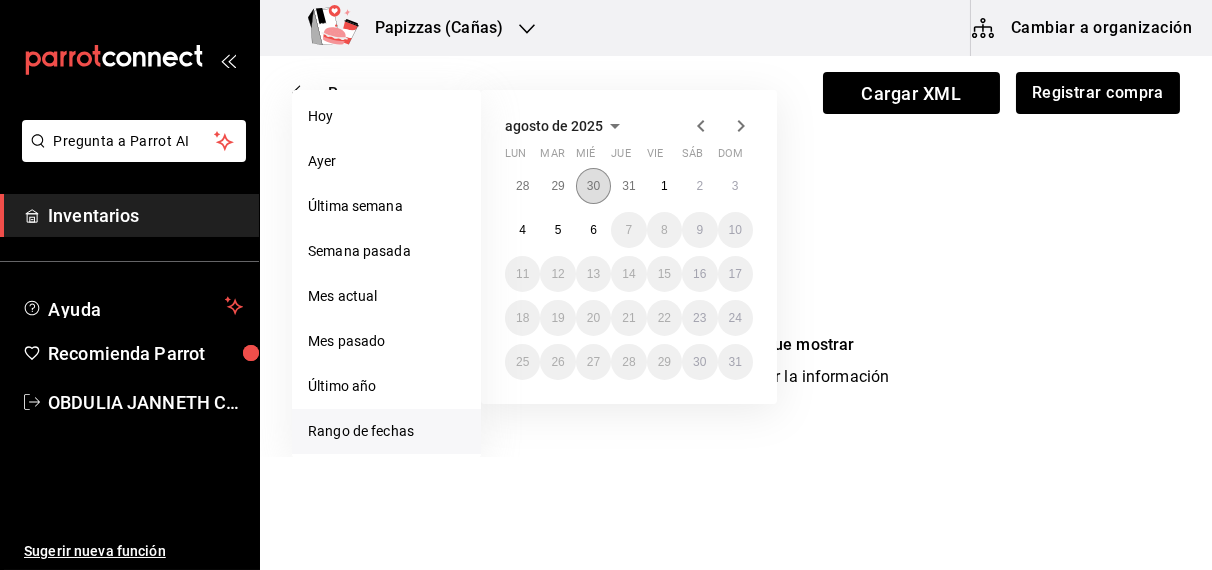 click on "30" at bounding box center (593, 186) 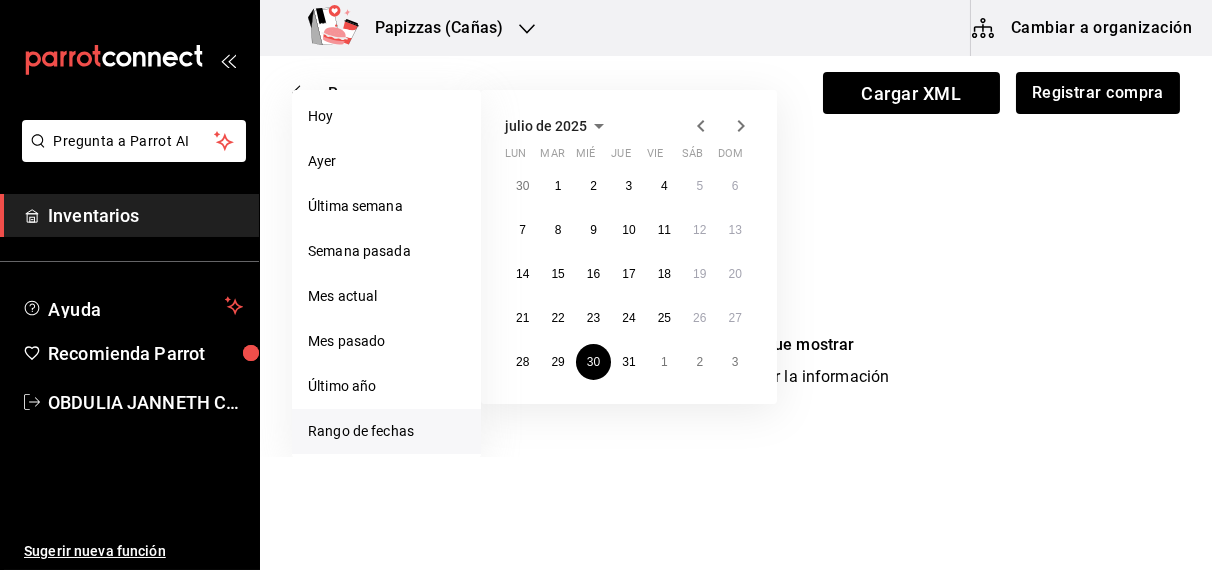click 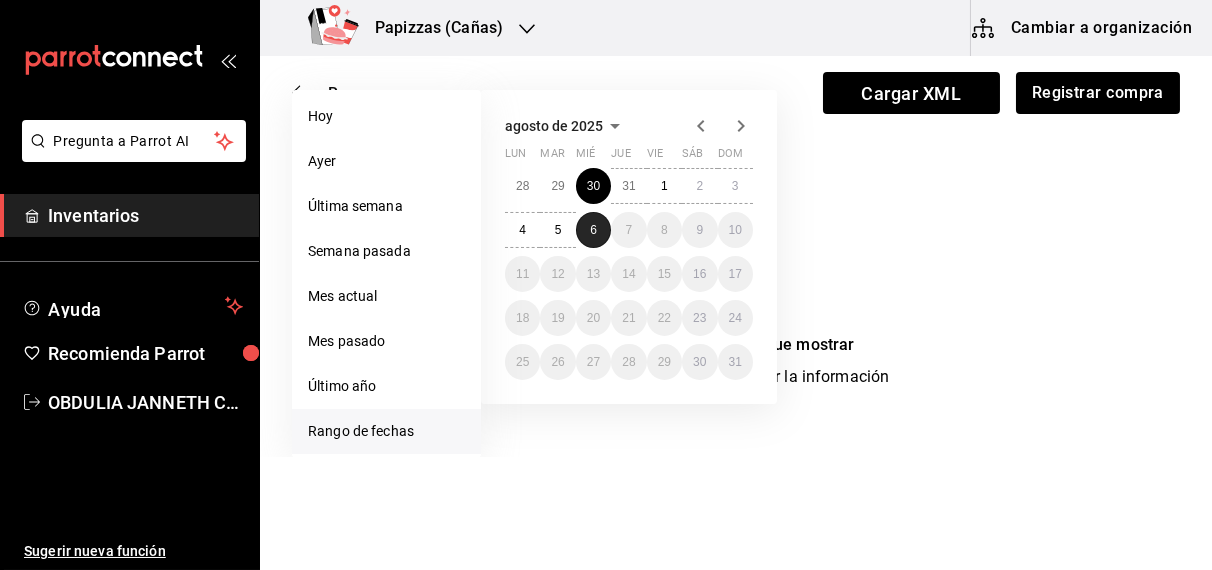 click on "6" at bounding box center (593, 230) 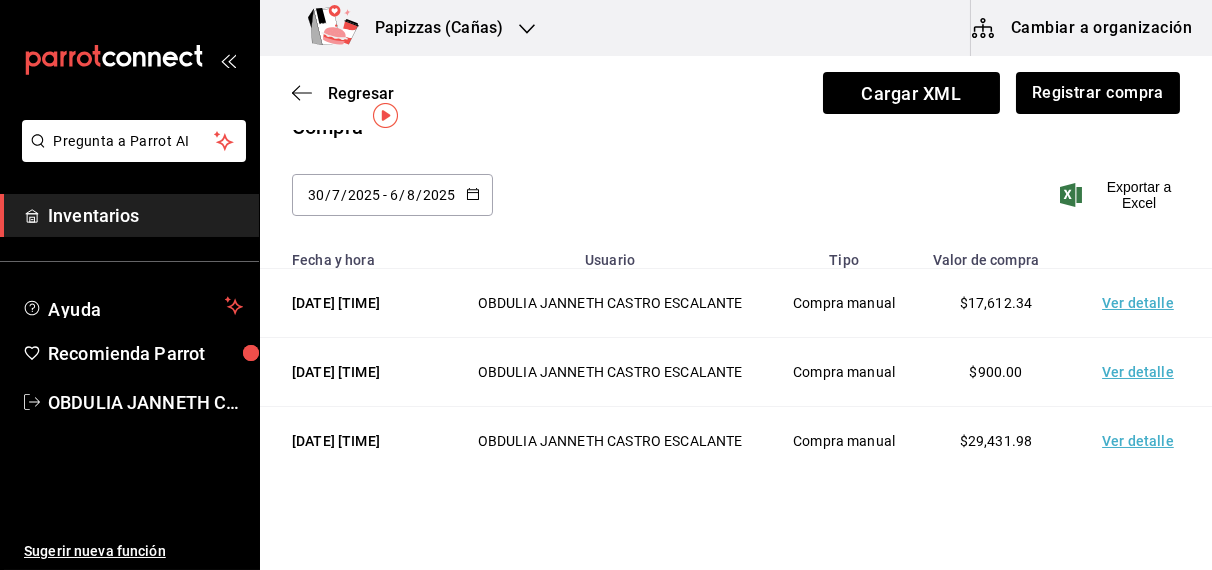 scroll, scrollTop: 28, scrollLeft: 0, axis: vertical 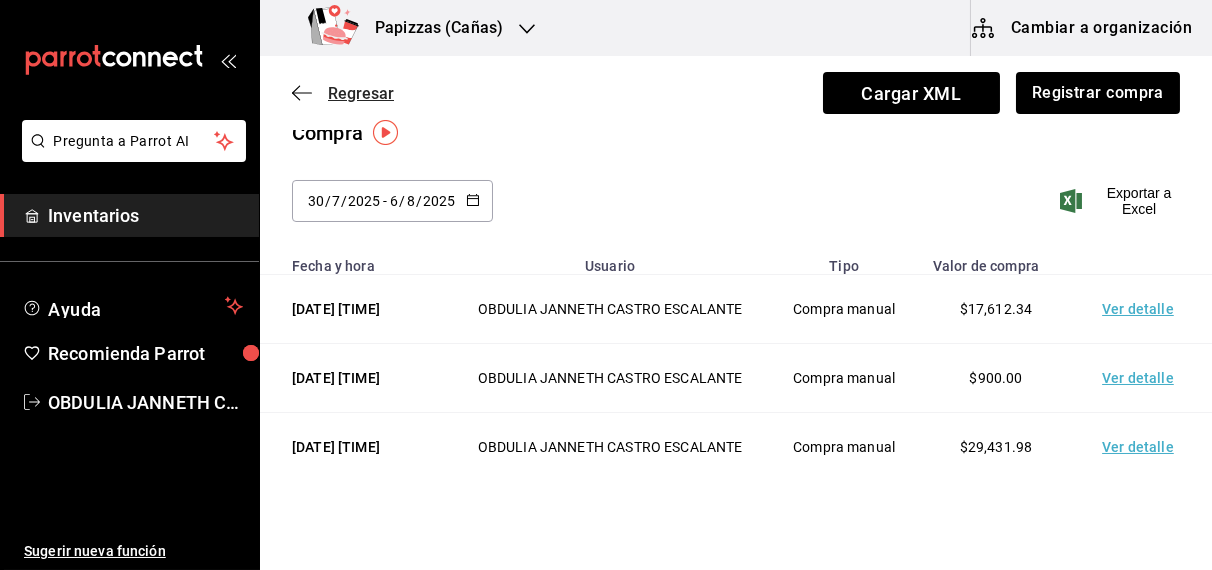 click on "Regresar" at bounding box center [361, 93] 